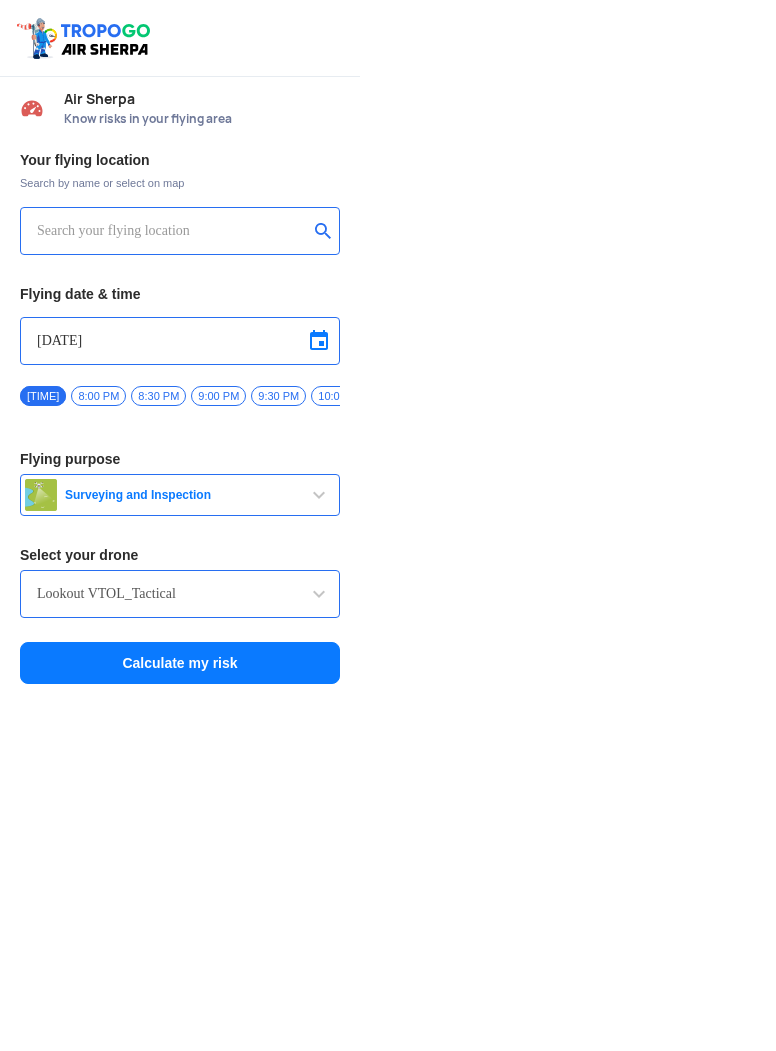 scroll, scrollTop: 0, scrollLeft: 0, axis: both 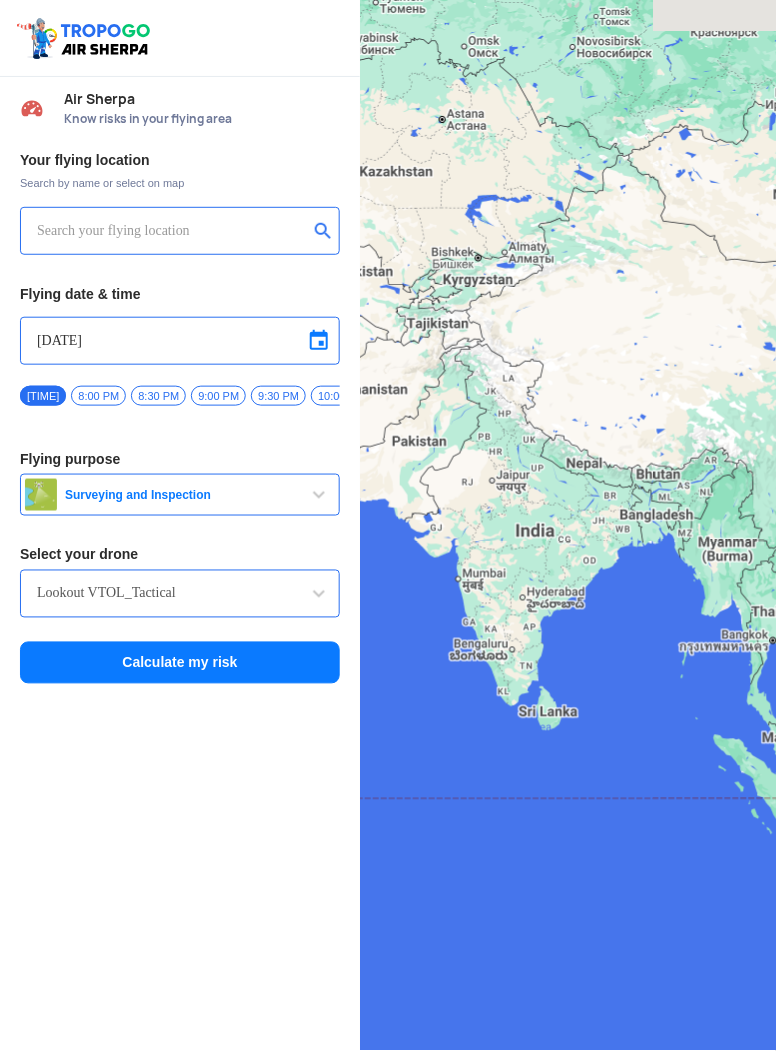 click at bounding box center (172, 231) 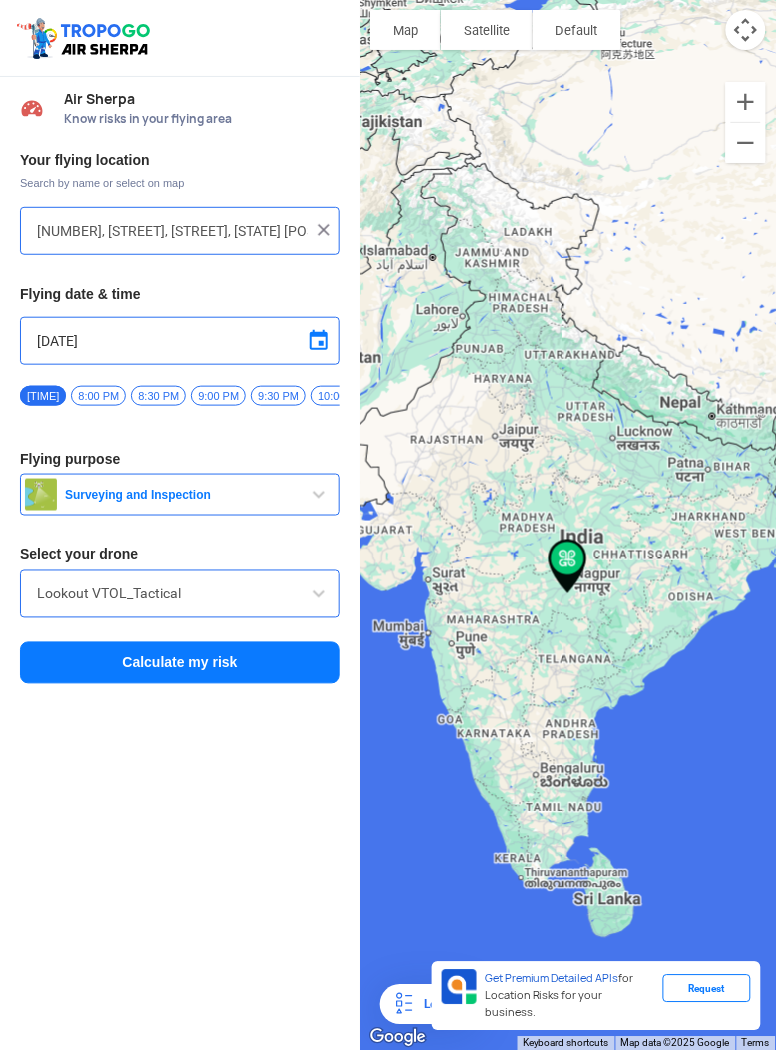 click on "[NUMBER], [STREET], [STREET], [STATE] [POSTAL_CODE], India" at bounding box center (172, 231) 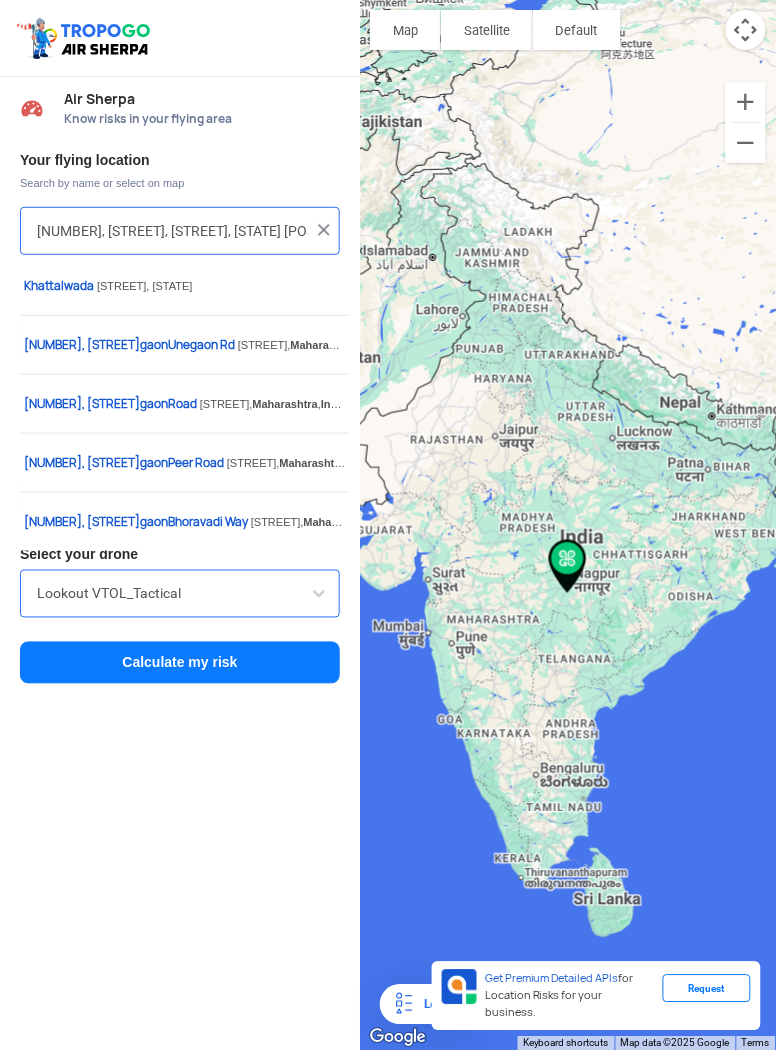 click on "To navigate, press the arrow keys." 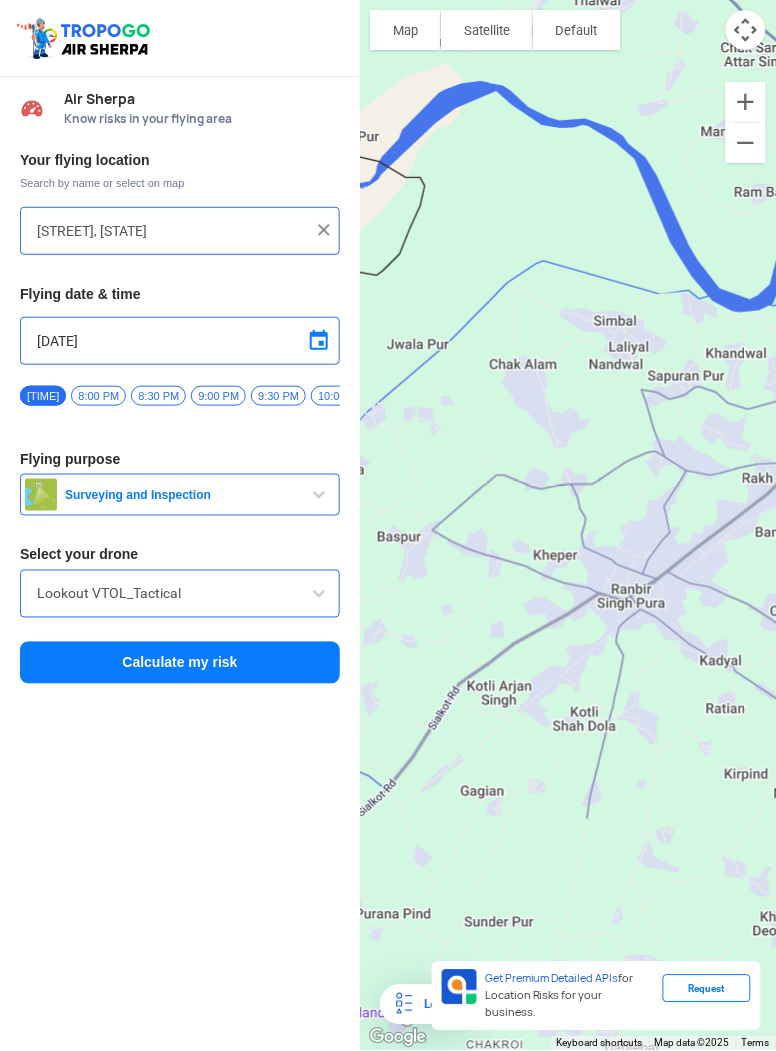 click on "To navigate, press the arrow keys." 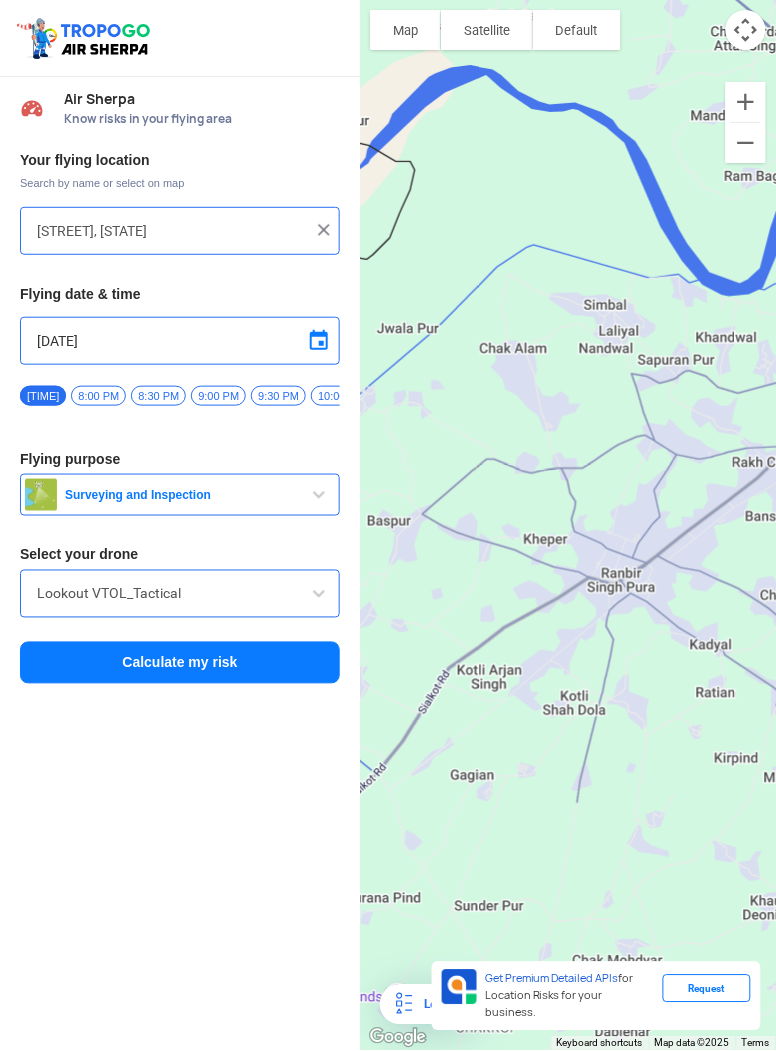 type on "[CITY], [STATE] [POSTAL_CODE]" 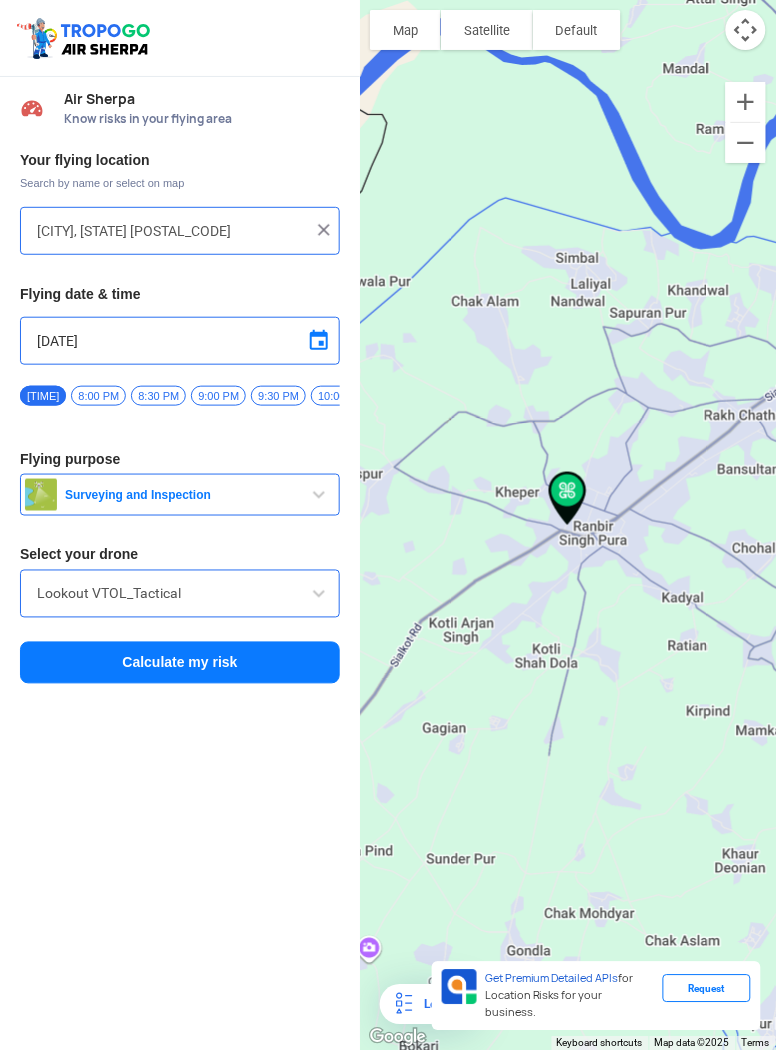 click on "Surveying and Inspection" at bounding box center [182, 495] 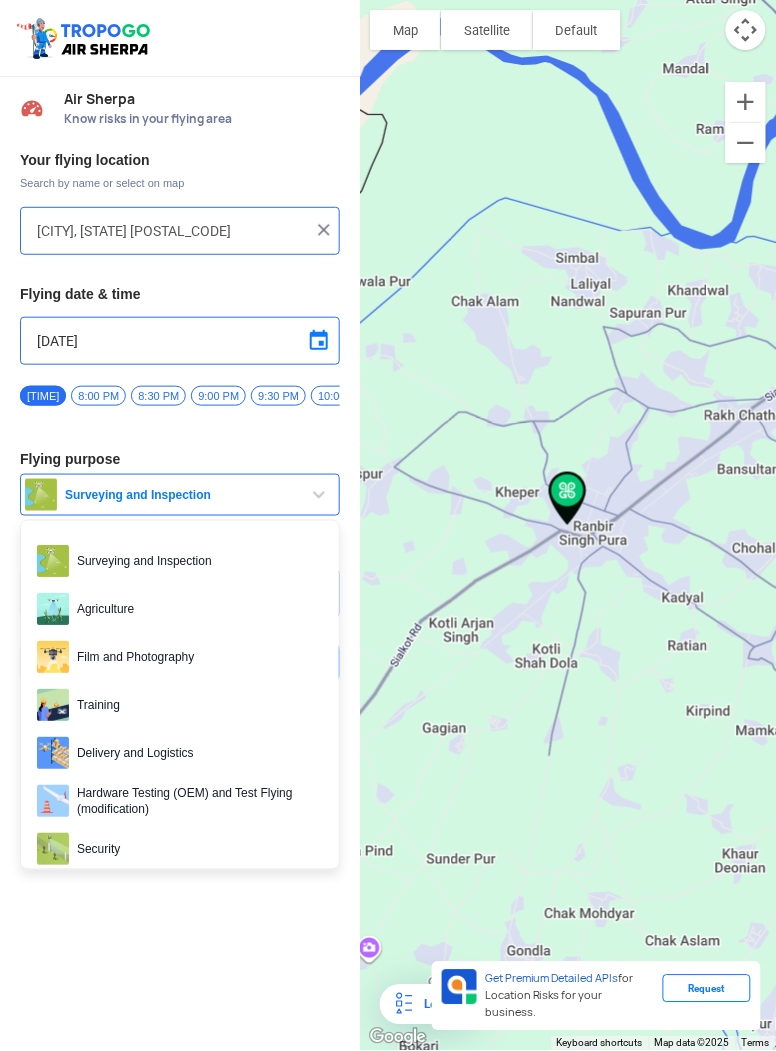 click at bounding box center [388, 525] 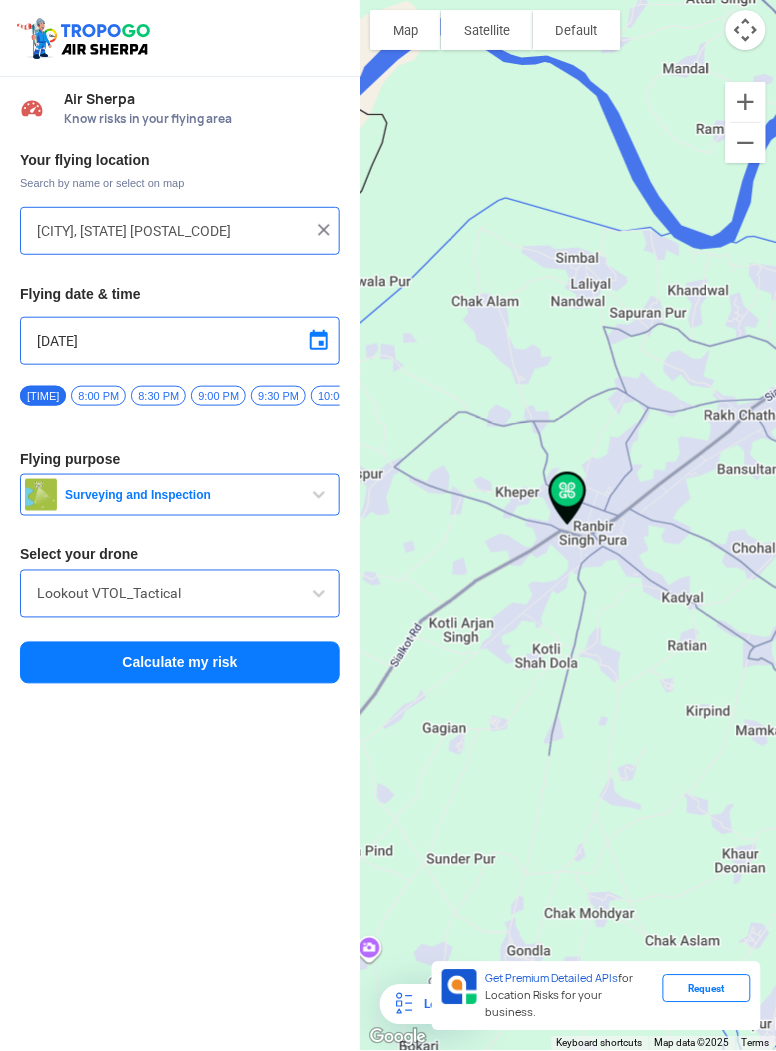 click on "Lookout VTOL_Tactical" at bounding box center [180, 594] 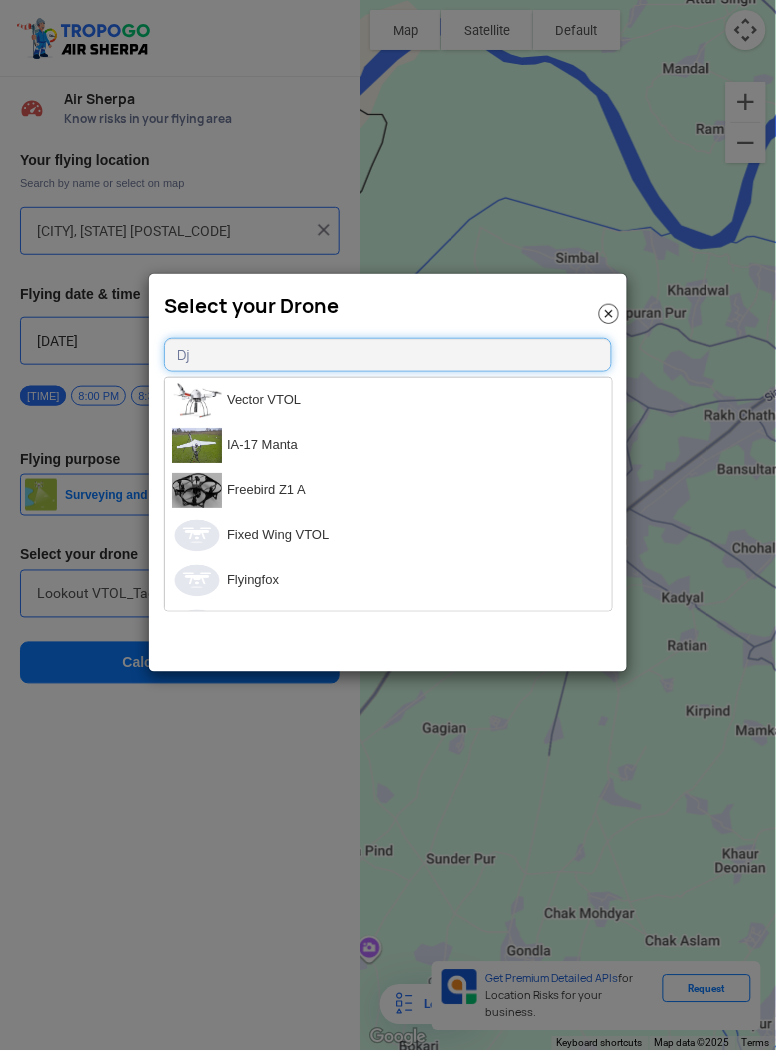 type on "Dji" 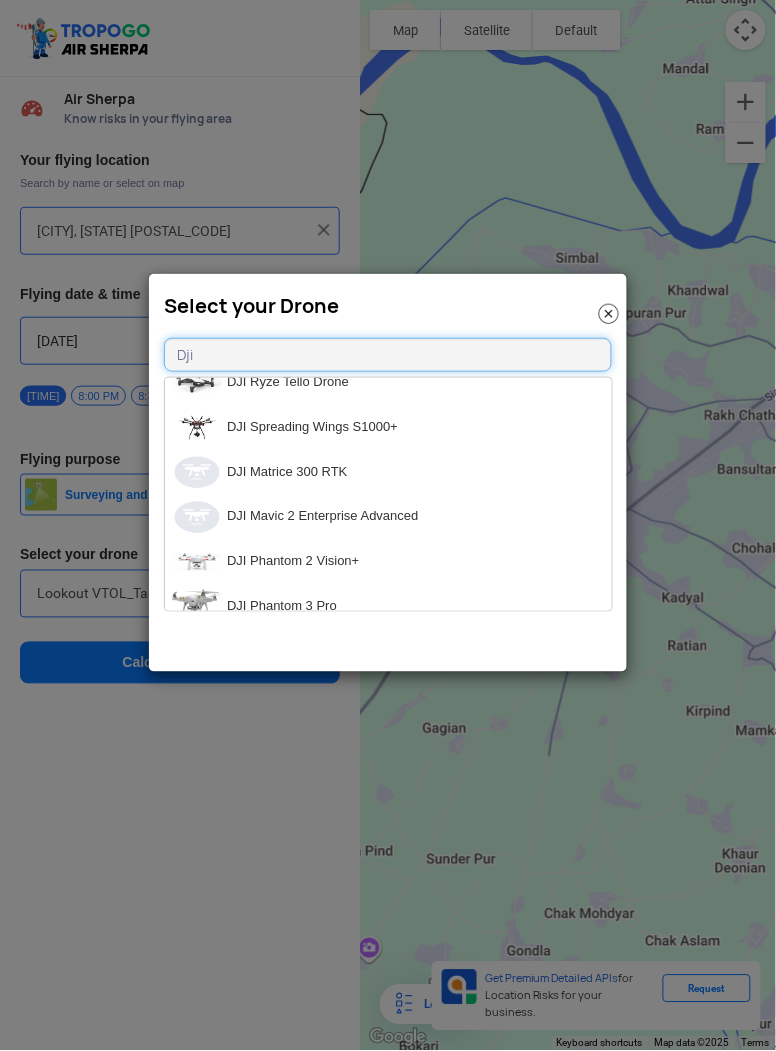 scroll, scrollTop: 334, scrollLeft: 0, axis: vertical 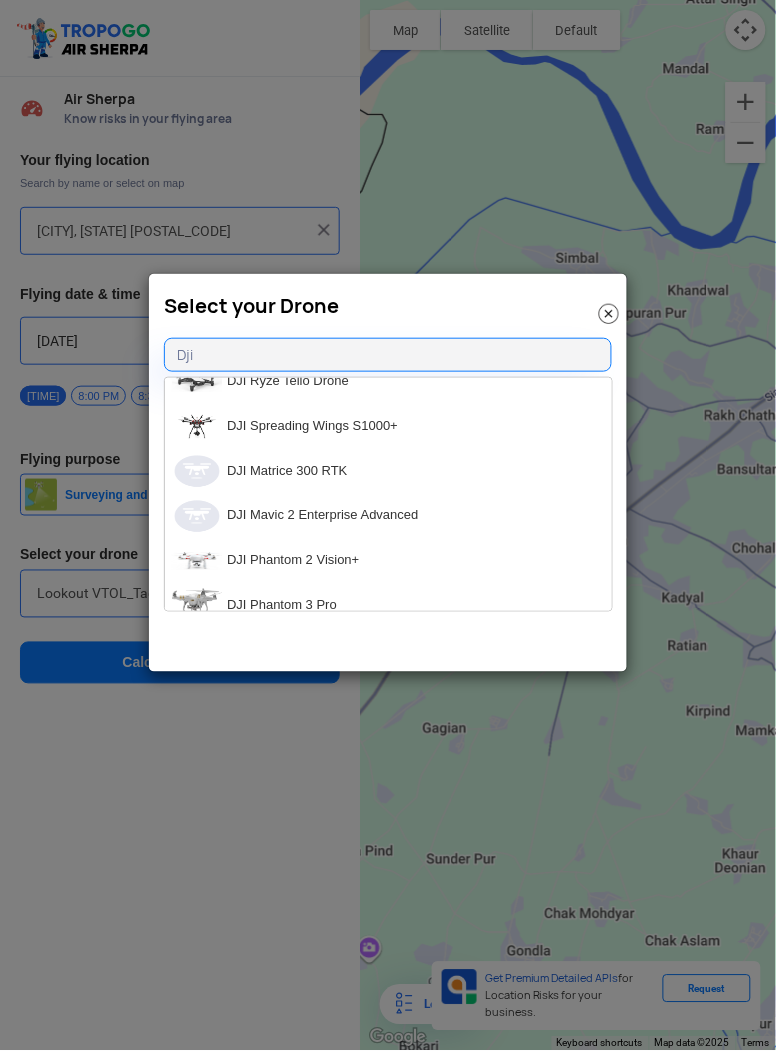 click on "DJI Spreading Wings S1000+" 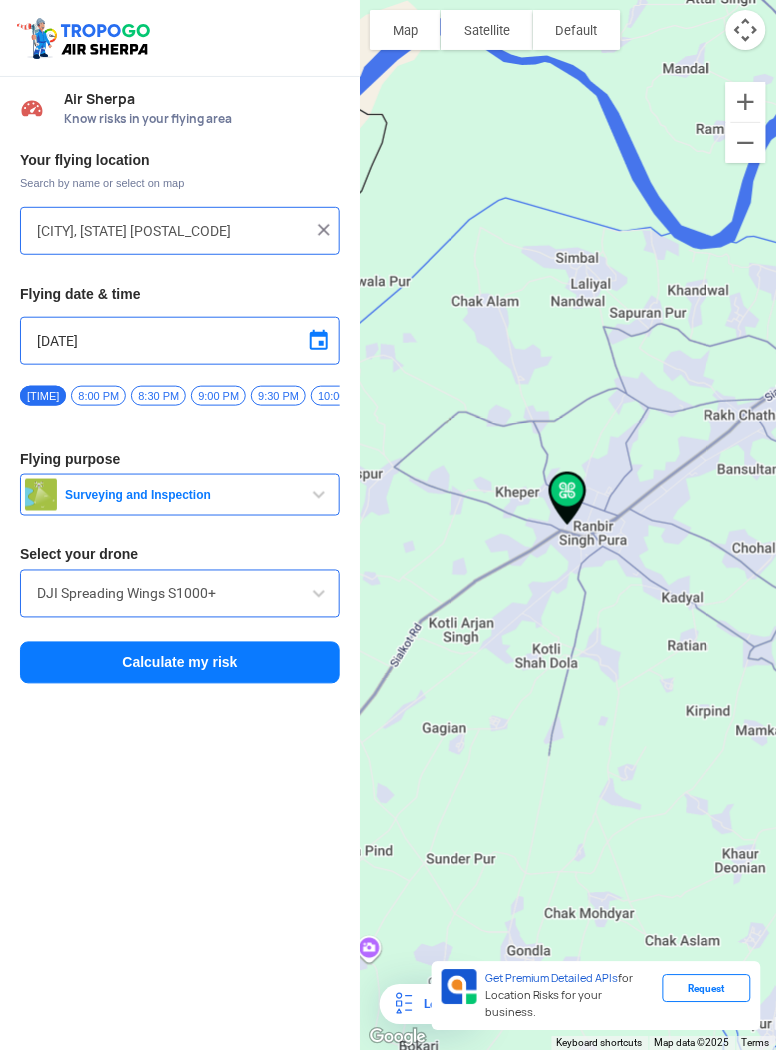 click on "Calculate my risk" at bounding box center [180, 663] 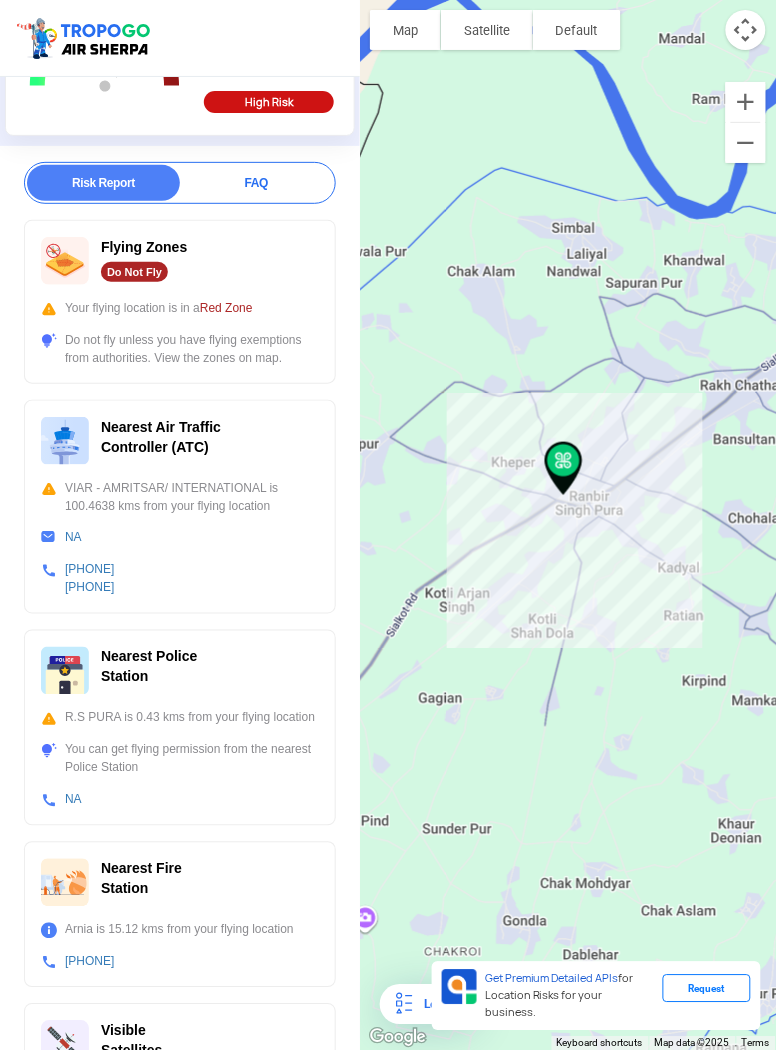 scroll, scrollTop: 261, scrollLeft: 0, axis: vertical 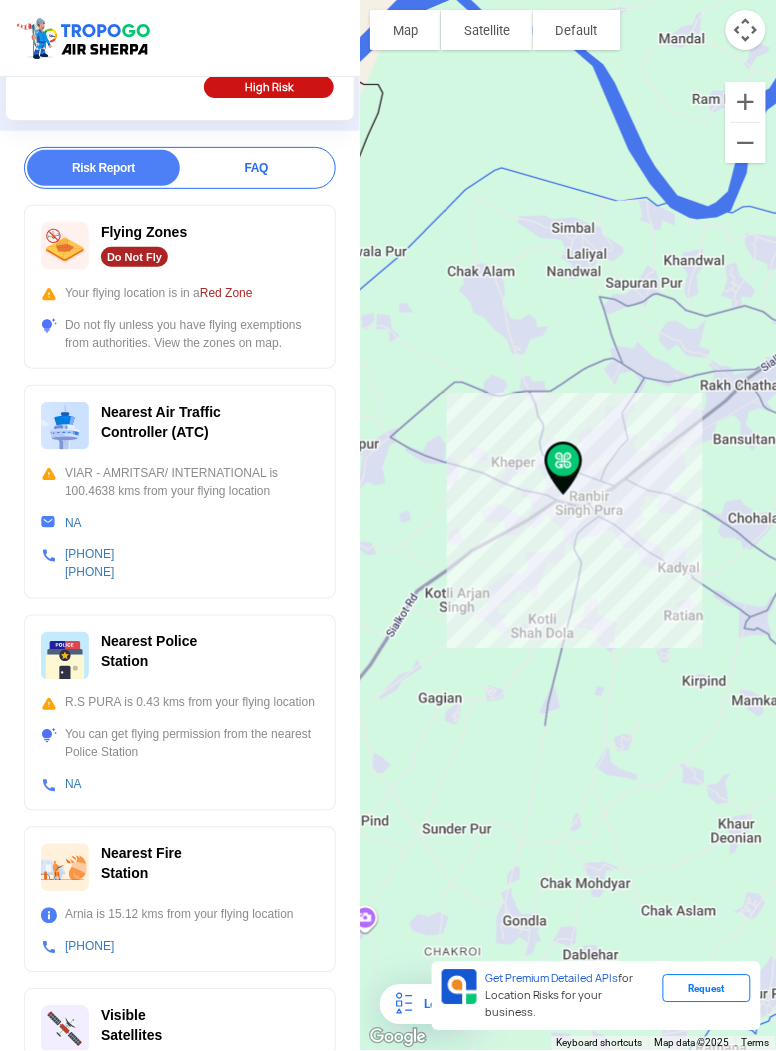click at bounding box center [65, 1030] 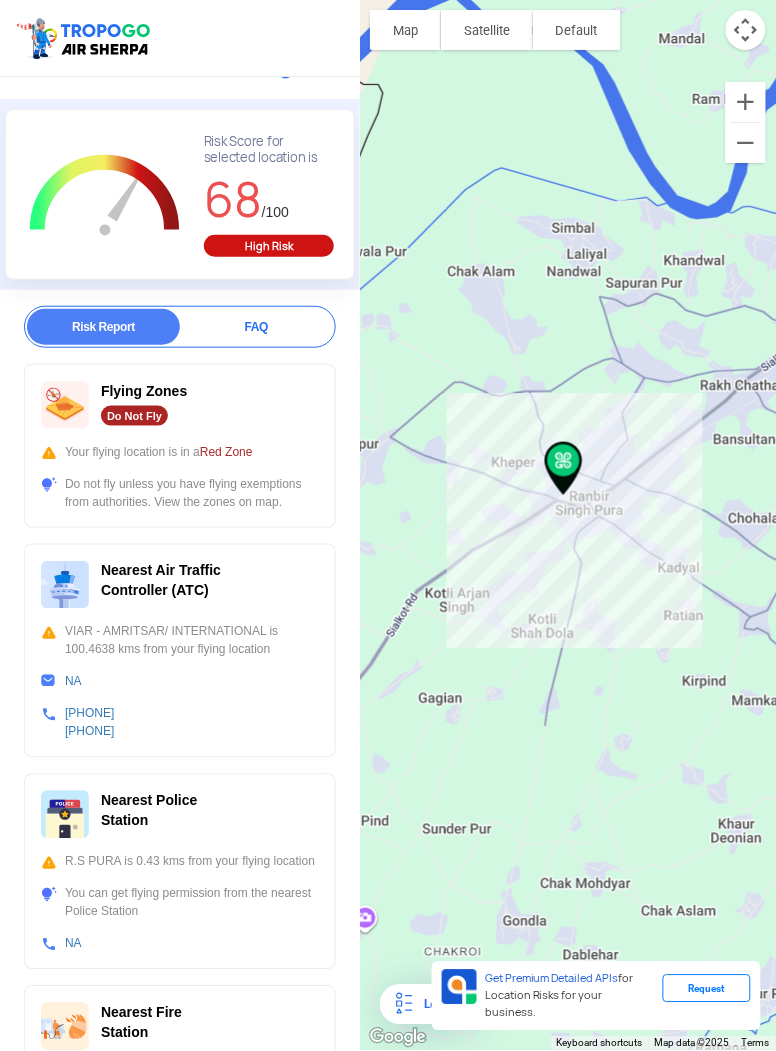 scroll, scrollTop: 0, scrollLeft: 0, axis: both 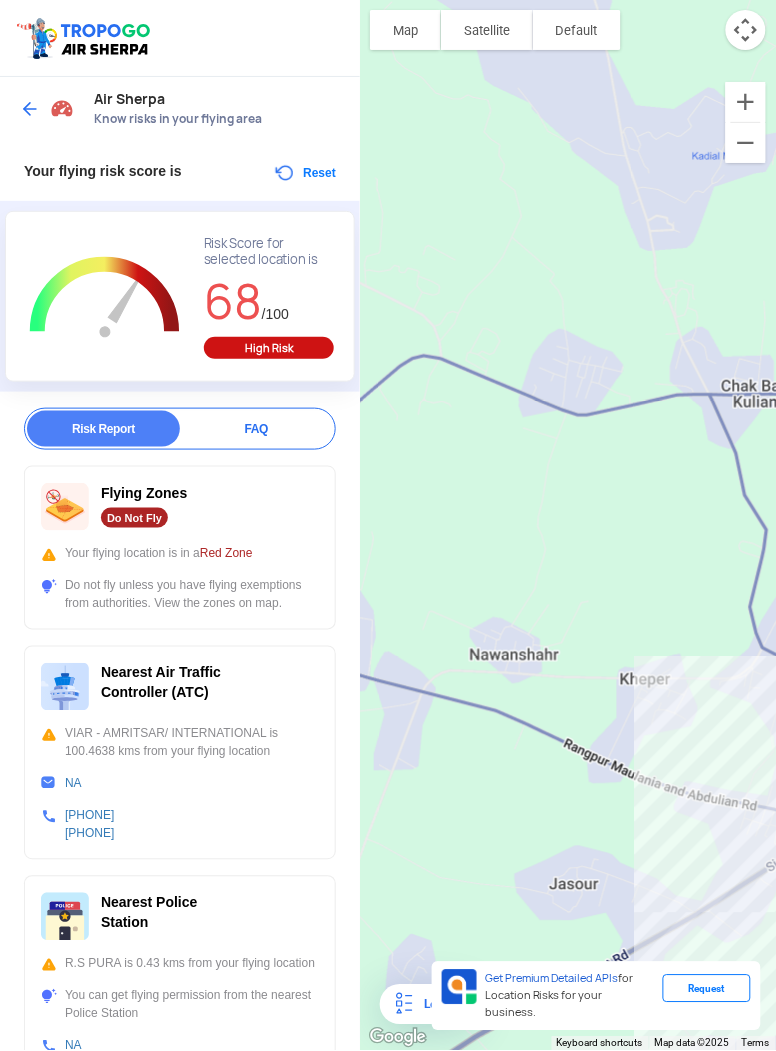 click on "Satellite" at bounding box center (487, 30) 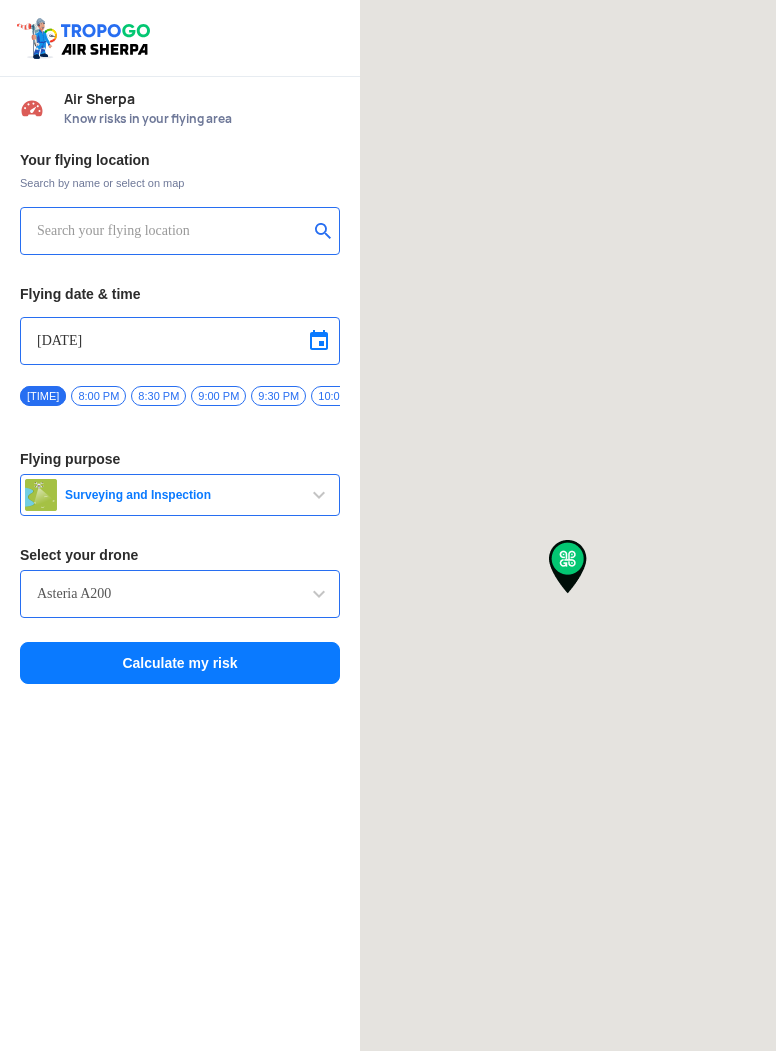 scroll, scrollTop: 0, scrollLeft: 0, axis: both 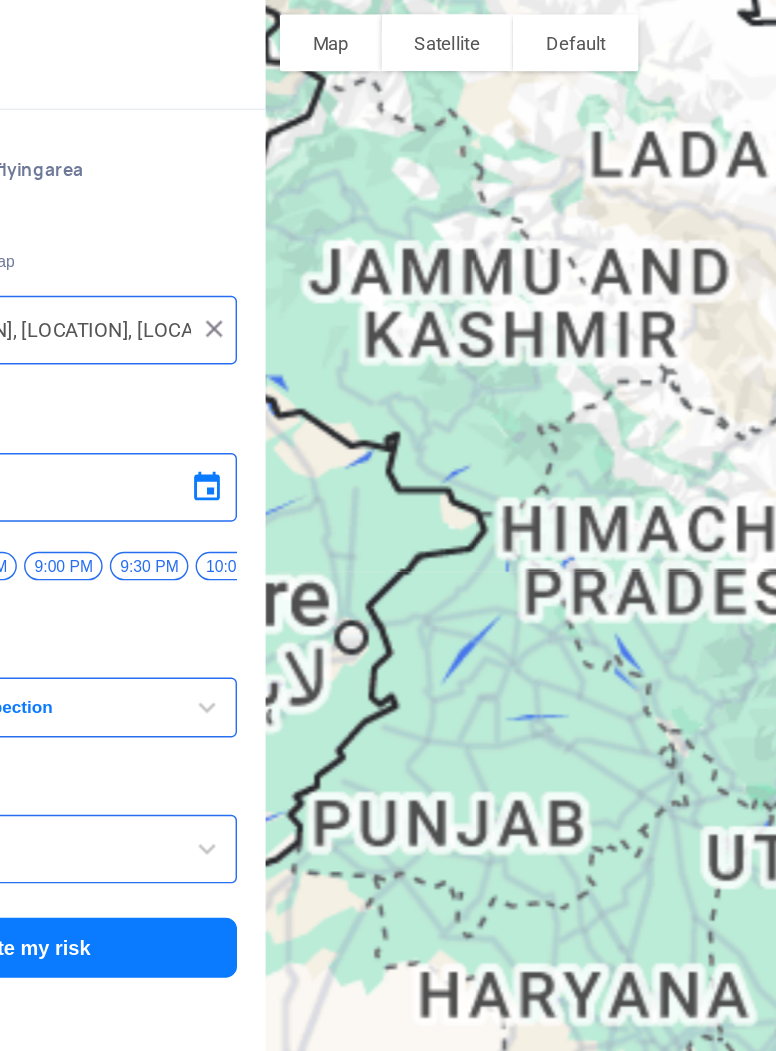click on "Satellite" at bounding box center (487, 30) 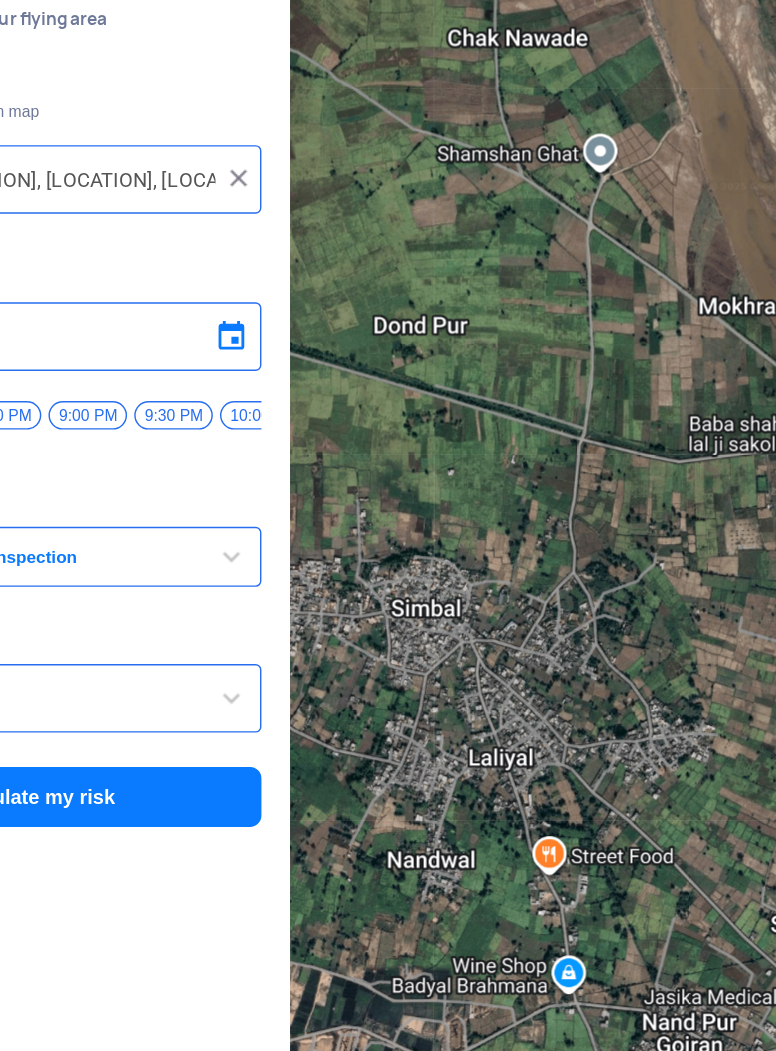 click on "To navigate, press the arrow keys." 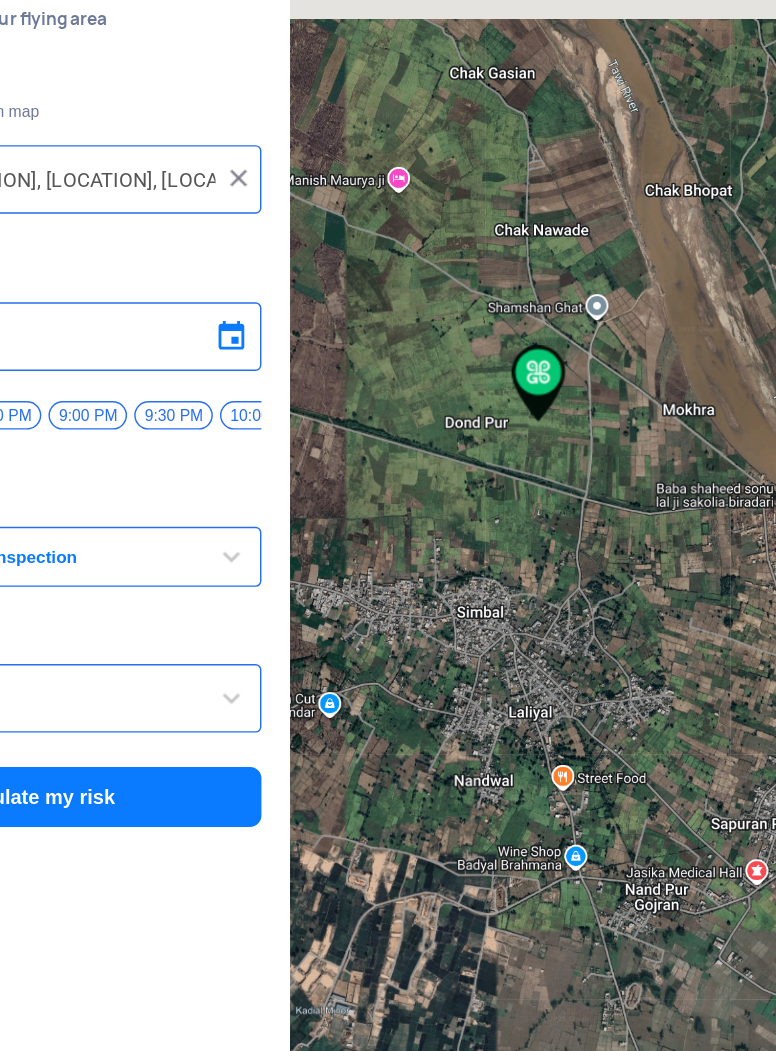 type on "Dond Pur, Jammu and Kashmir" 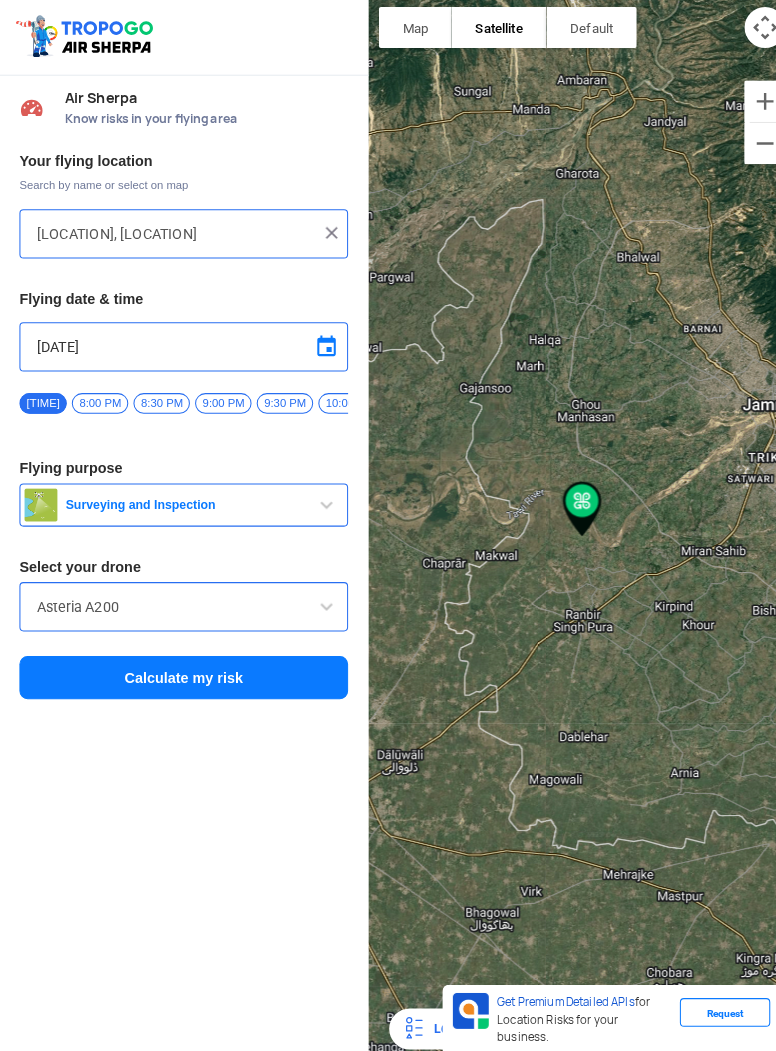 click on "Surveying and Inspection" at bounding box center [182, 495] 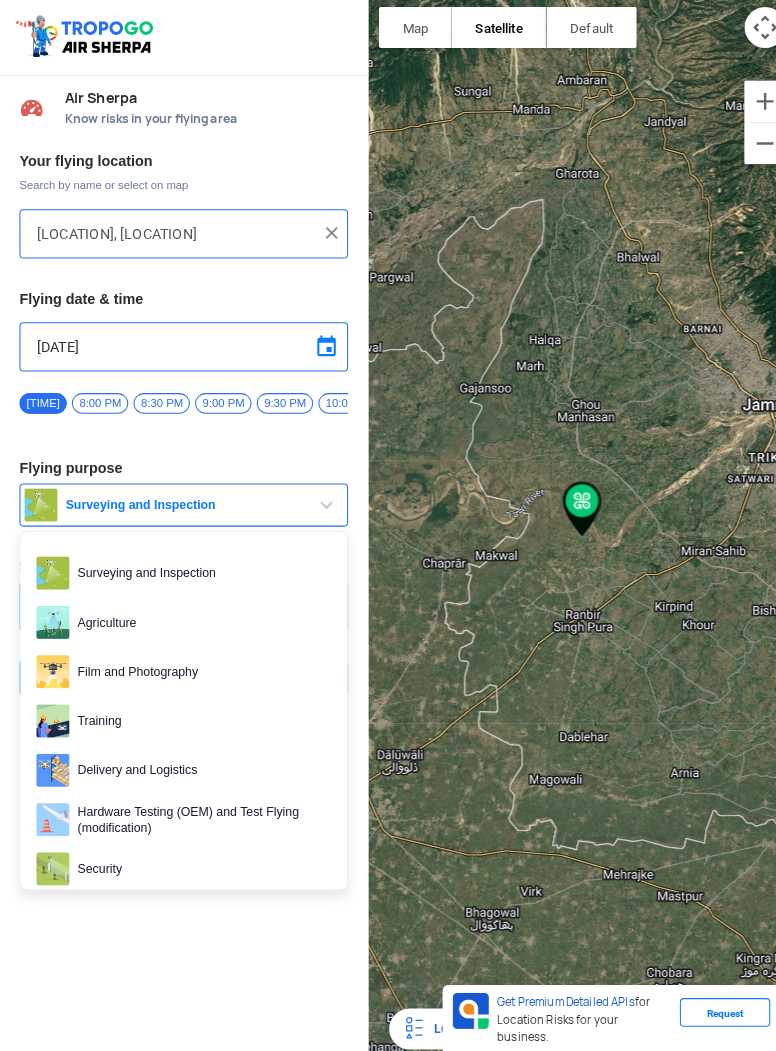 click at bounding box center (388, 525) 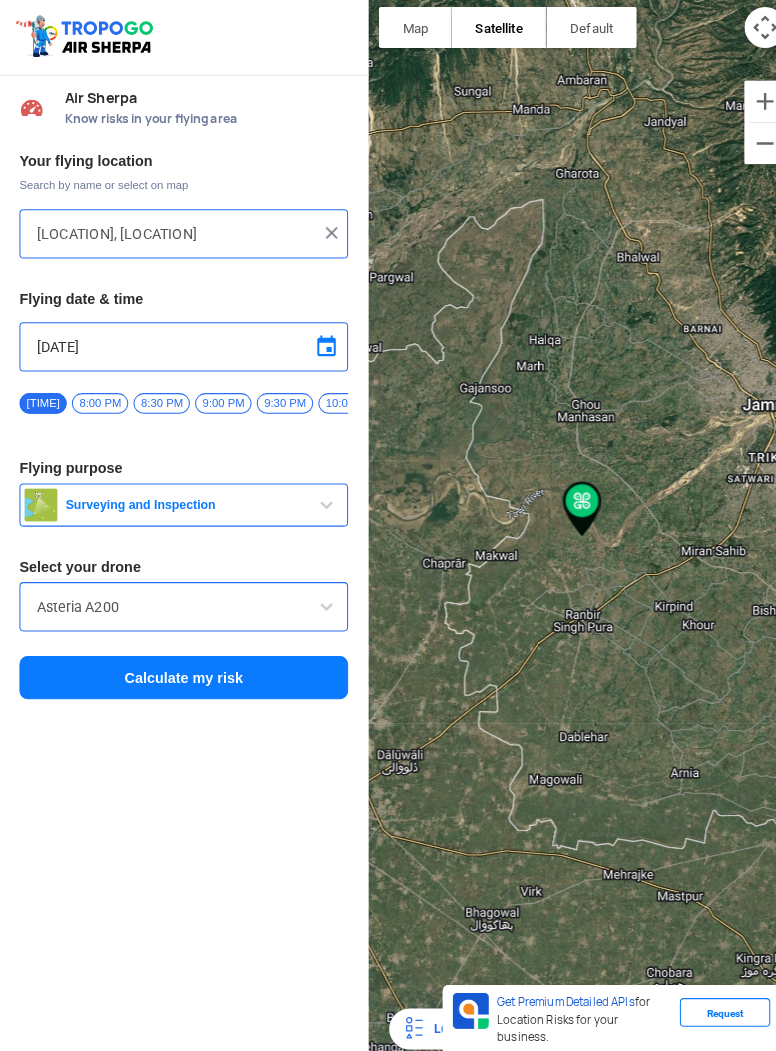 click on "Calculate my risk" at bounding box center [180, 663] 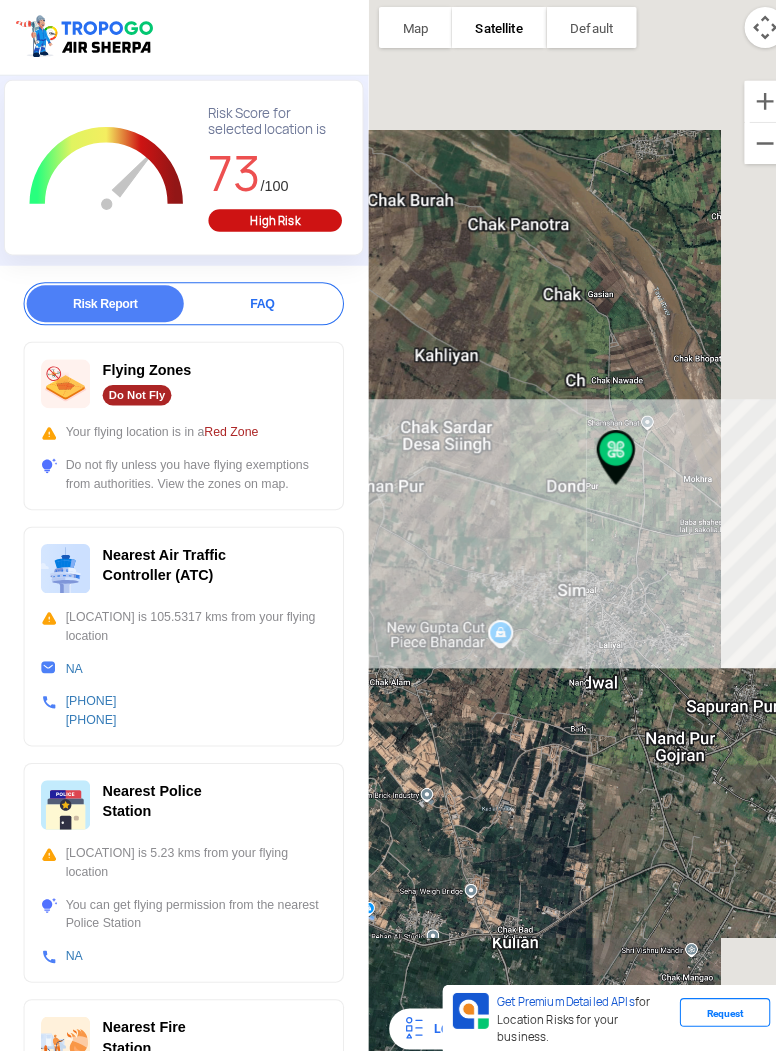 scroll, scrollTop: 261, scrollLeft: 0, axis: vertical 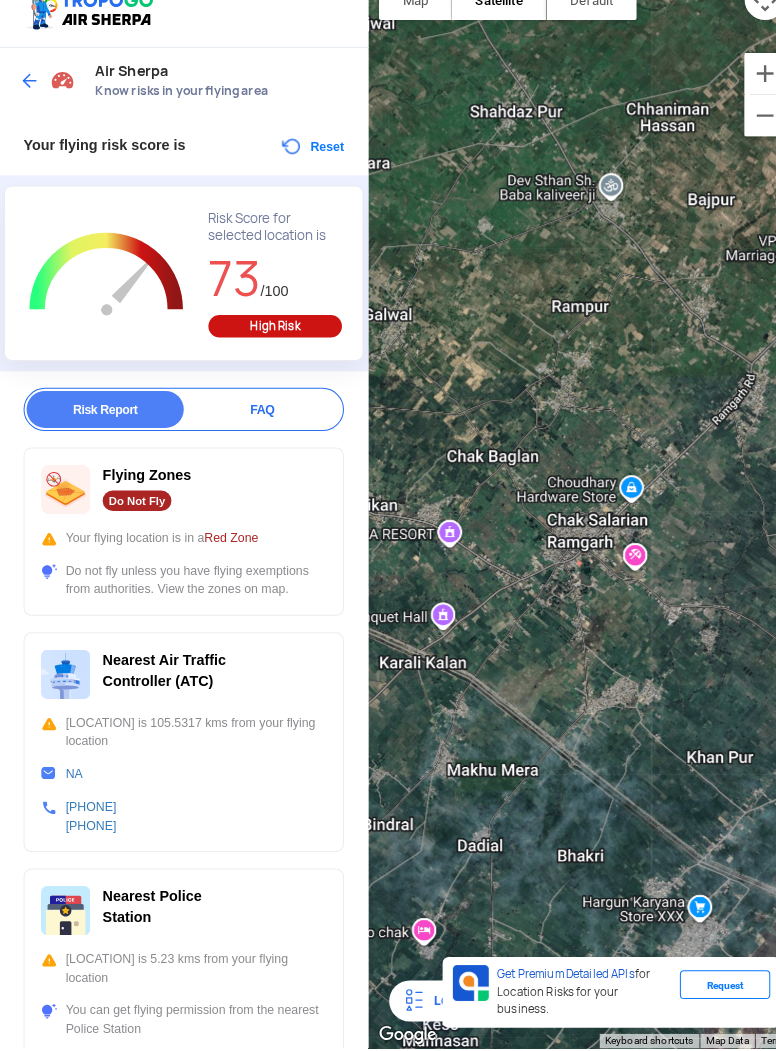 click on "To navigate, press the arrow keys." 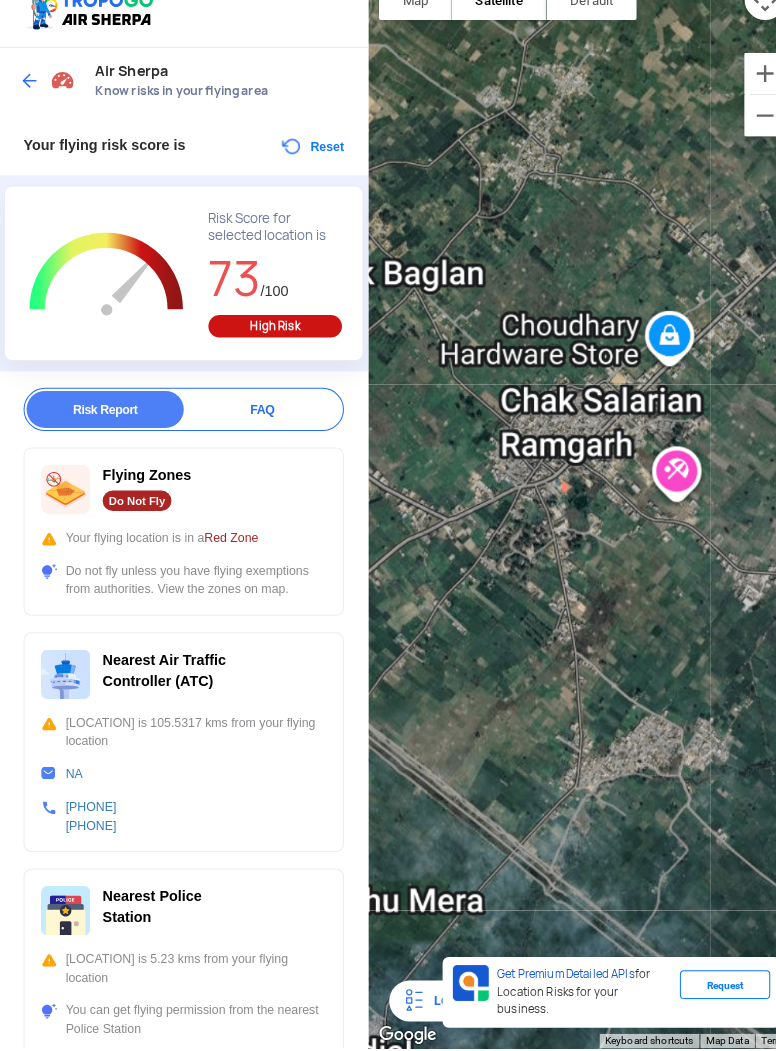 click on "To navigate, press the arrow keys." 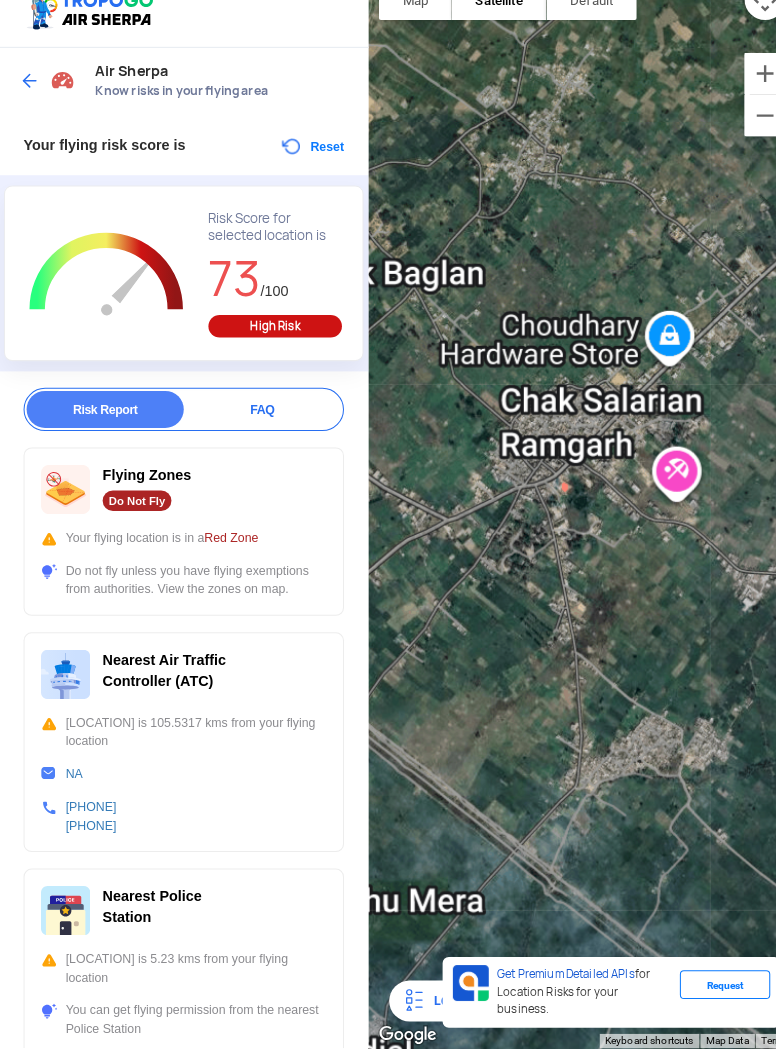 click on "To navigate, press the arrow keys." 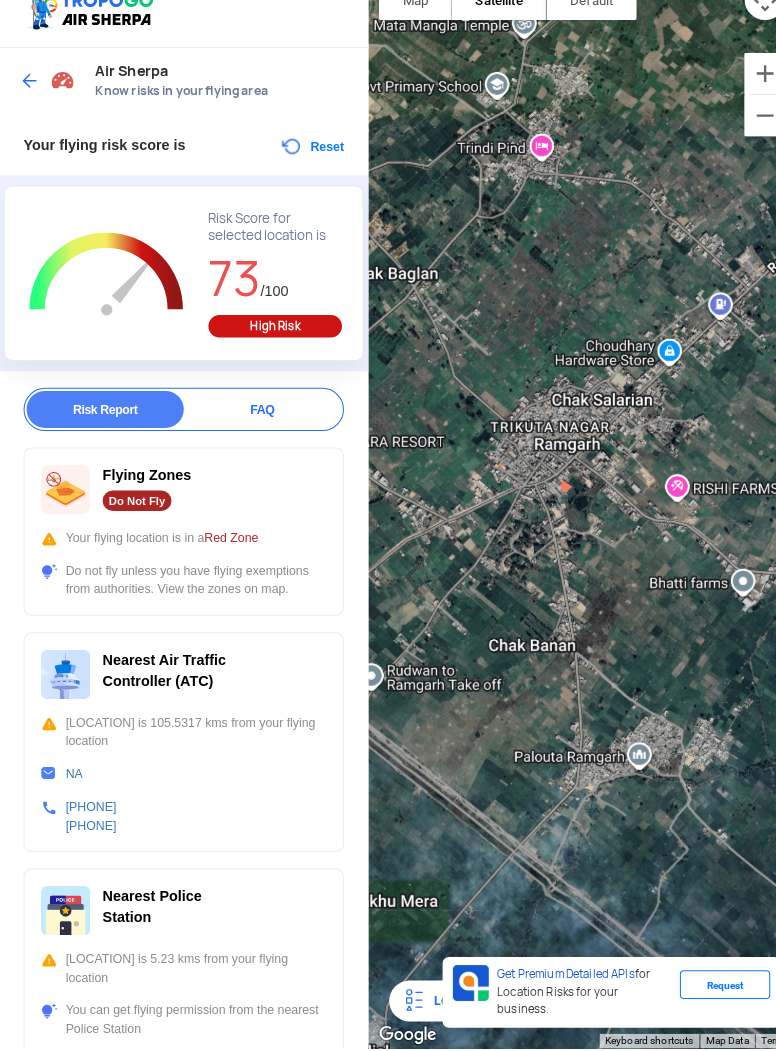 click on "To navigate, press the arrow keys." 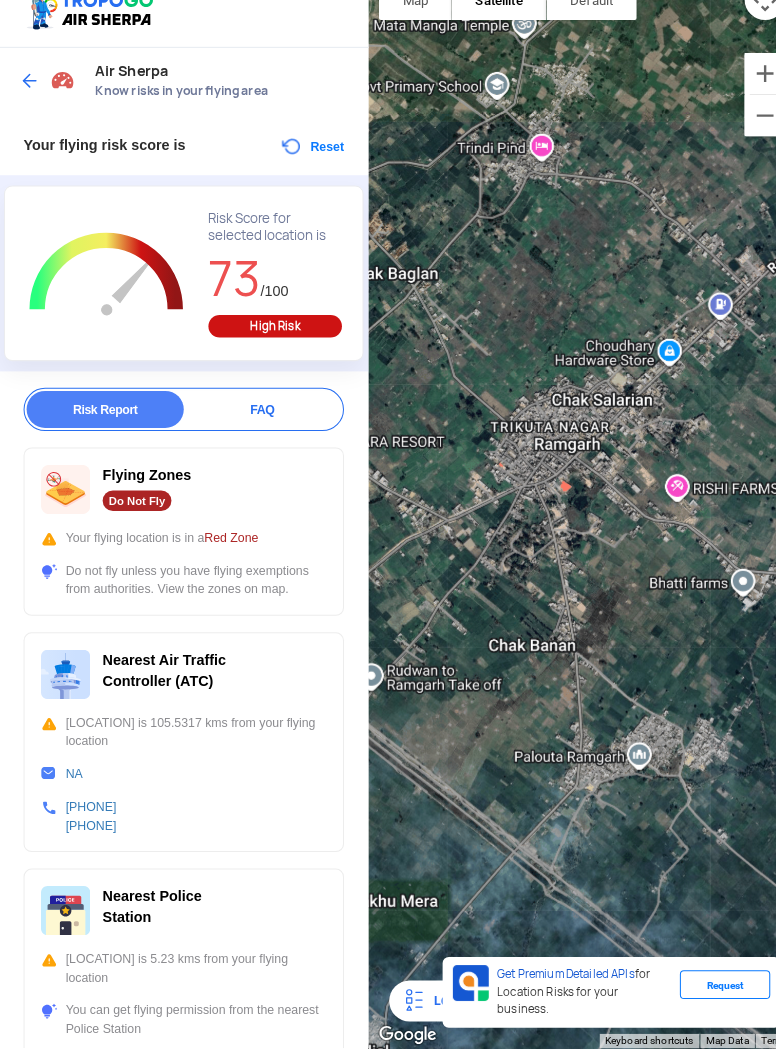 scroll, scrollTop: 0, scrollLeft: 0, axis: both 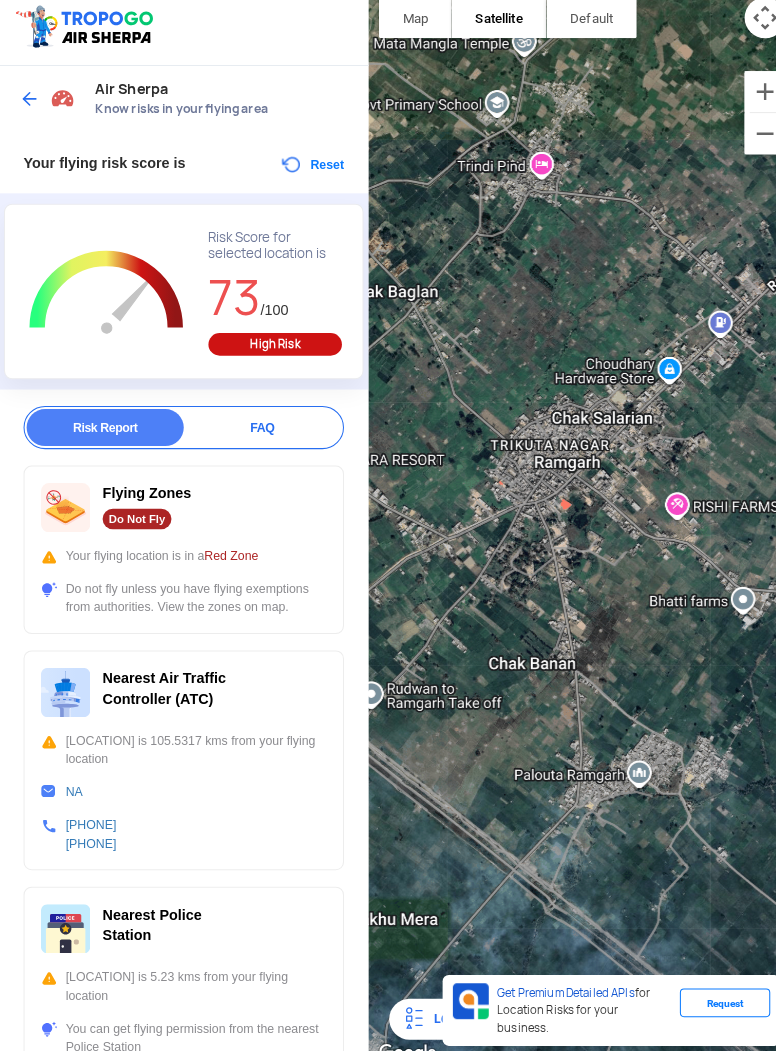 click at bounding box center [30, 109] 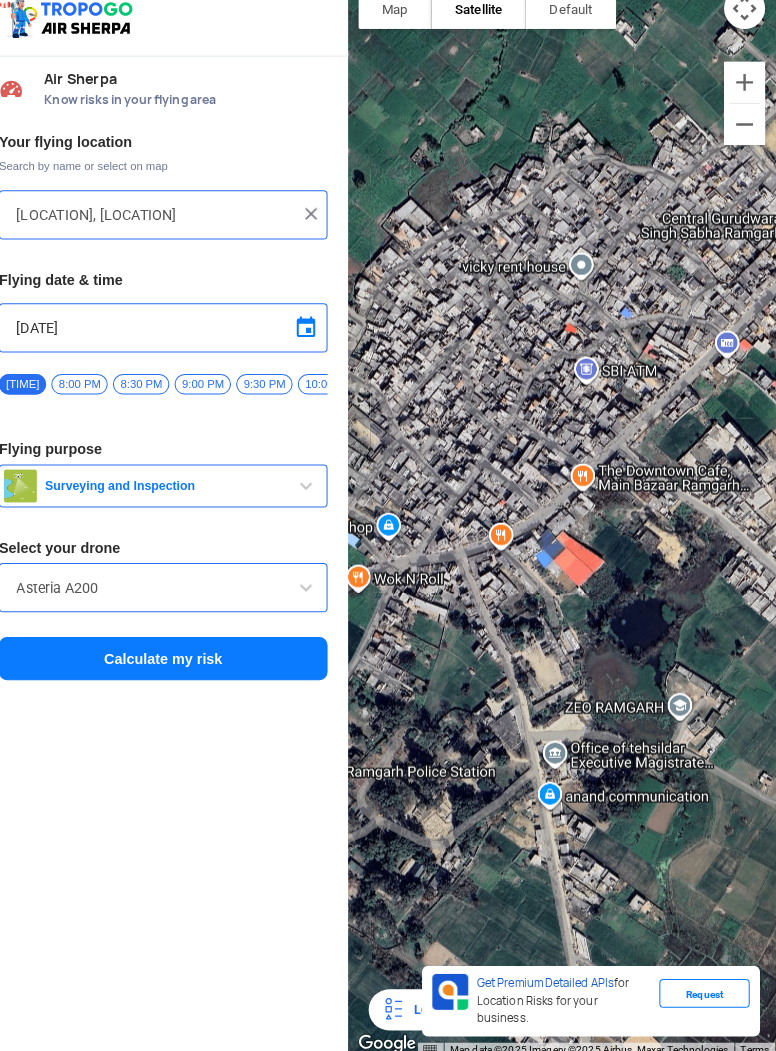 click on "To navigate, press the arrow keys." 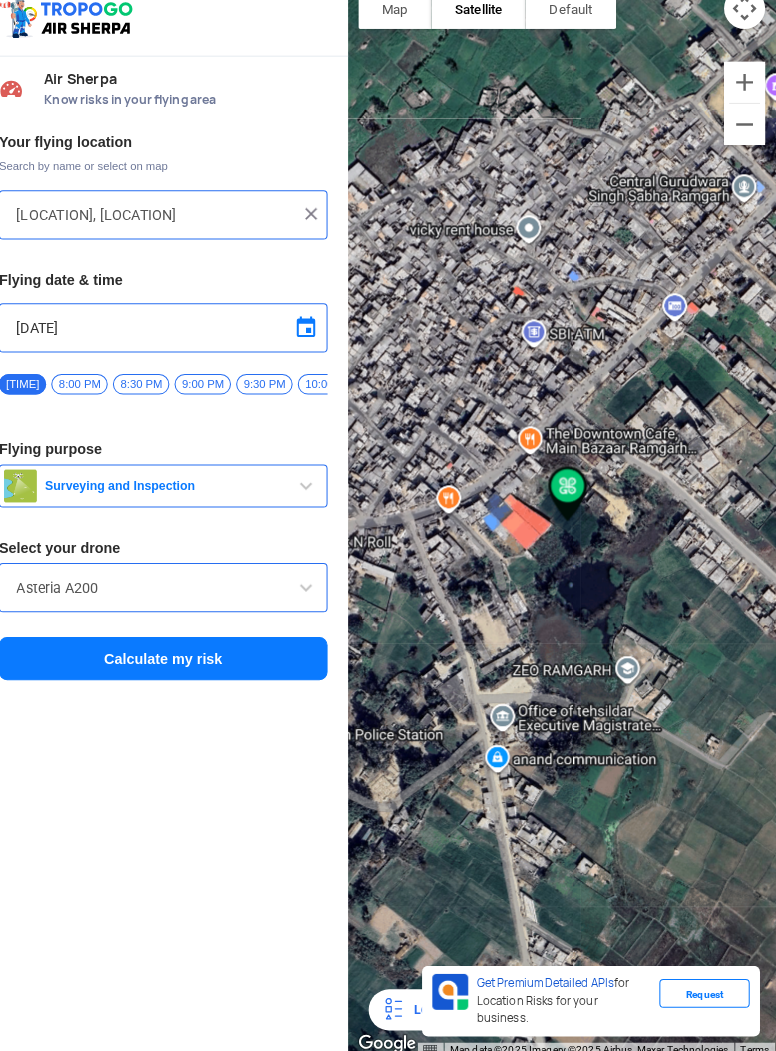type on "Ramgarh, Chak Salarian, Jammu and Kashmir 181141" 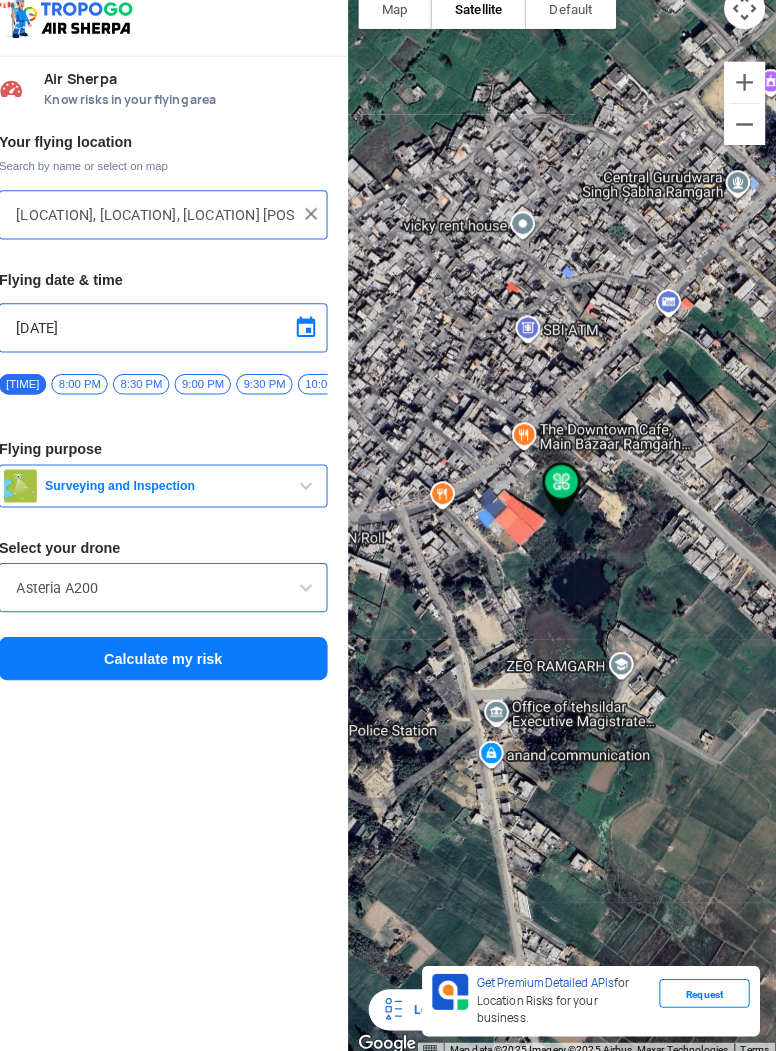 click on "Surveying and Inspection" at bounding box center [182, 495] 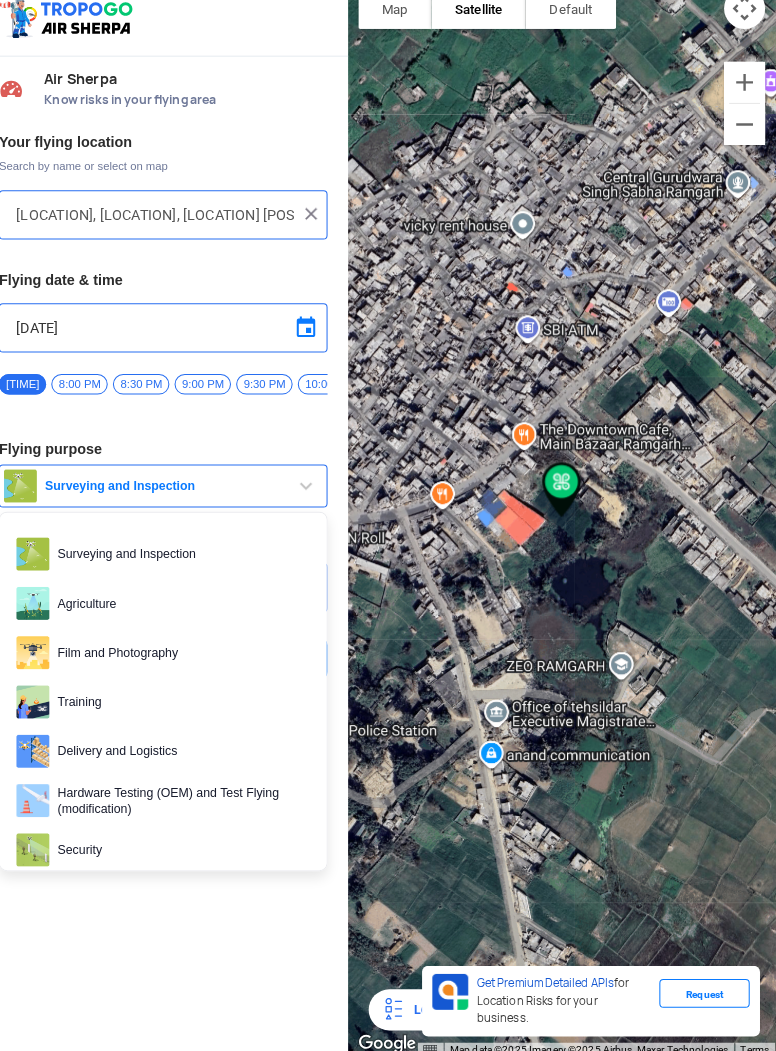 click at bounding box center (388, 525) 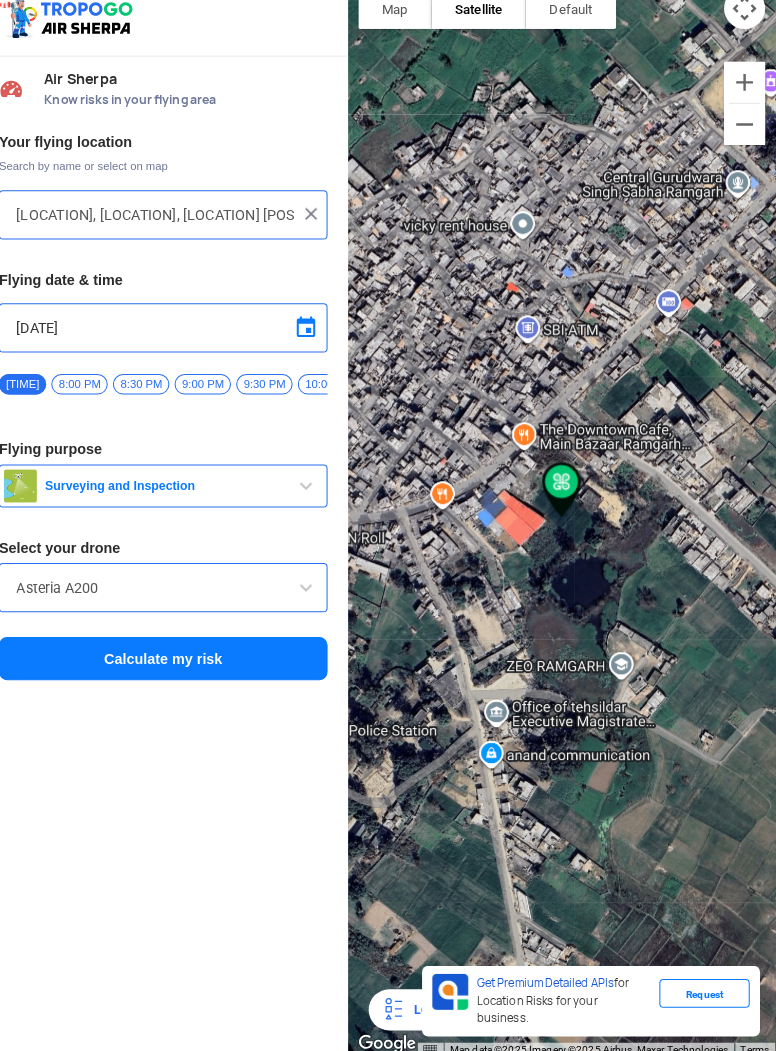 click on "Calculate my risk" at bounding box center [180, 663] 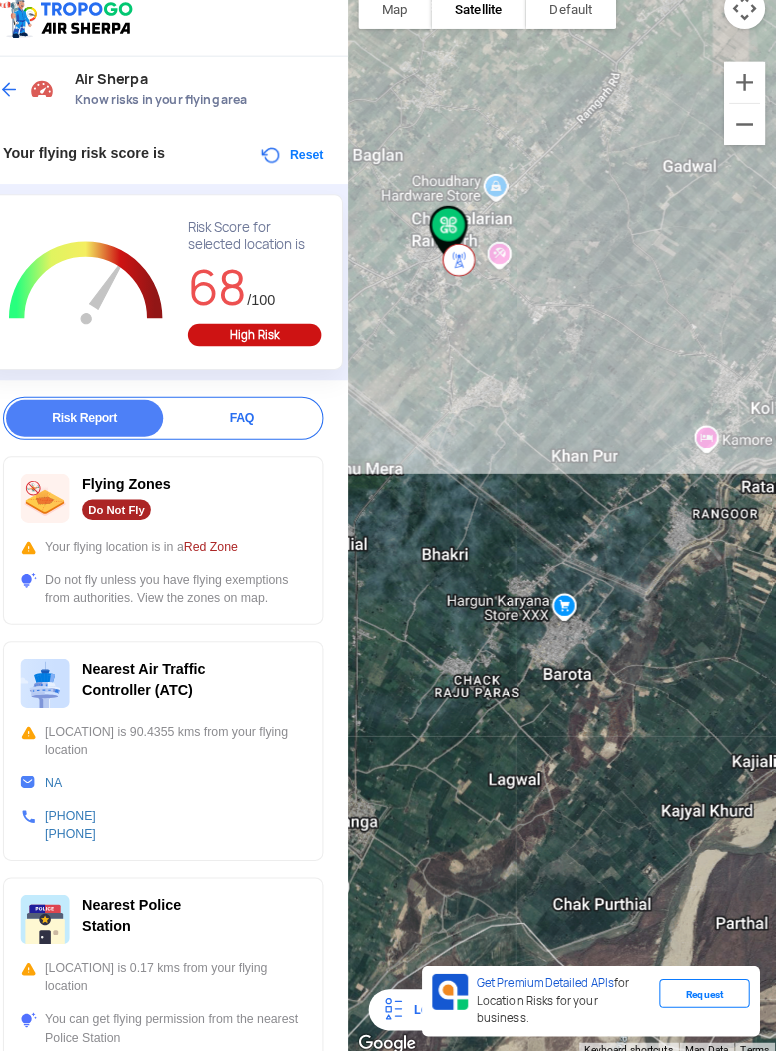 click on "To navigate, press the arrow keys." 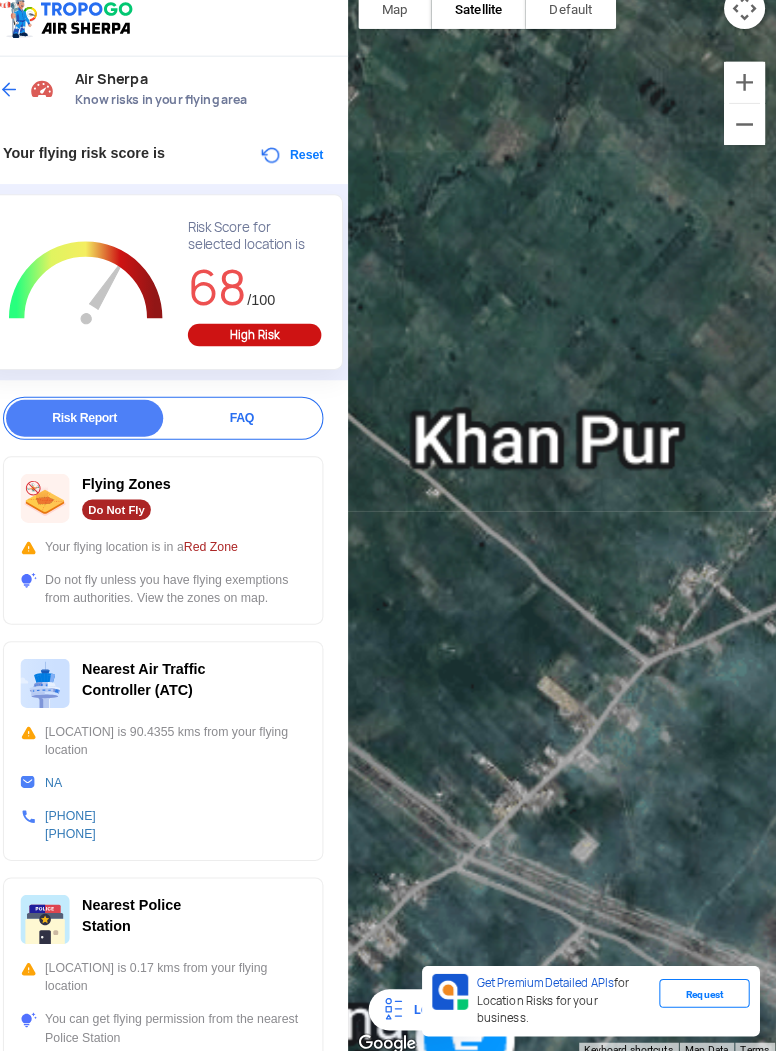 click on "To navigate, press the arrow keys." 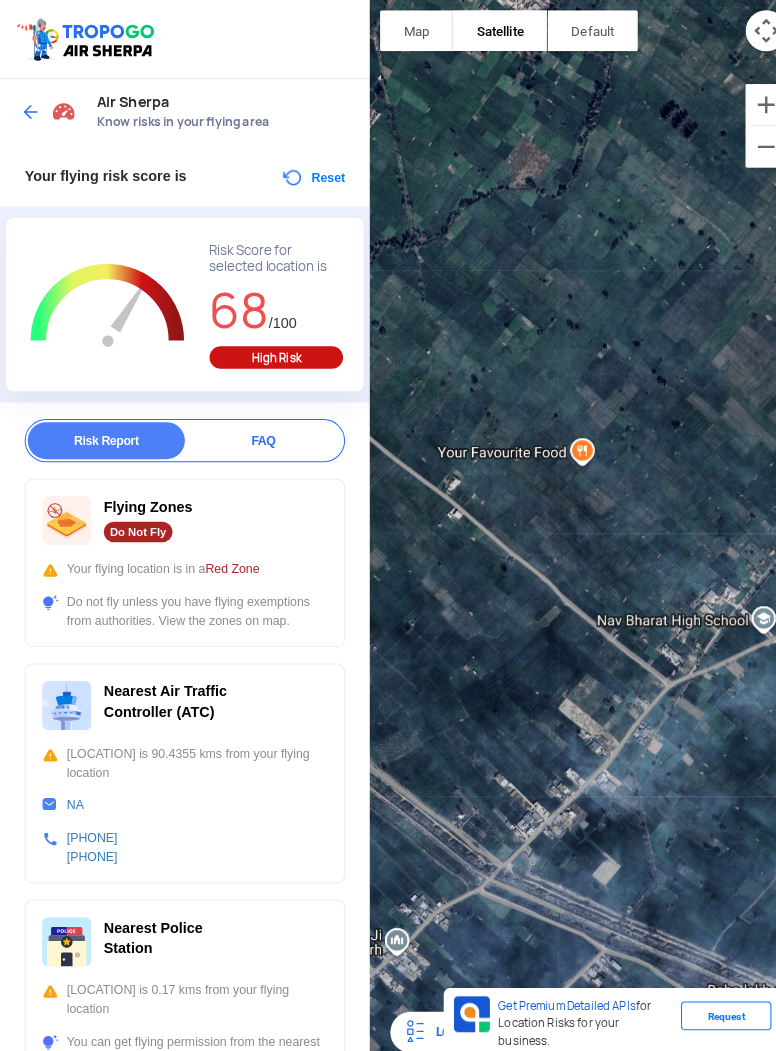 click on "Reset" at bounding box center [304, 173] 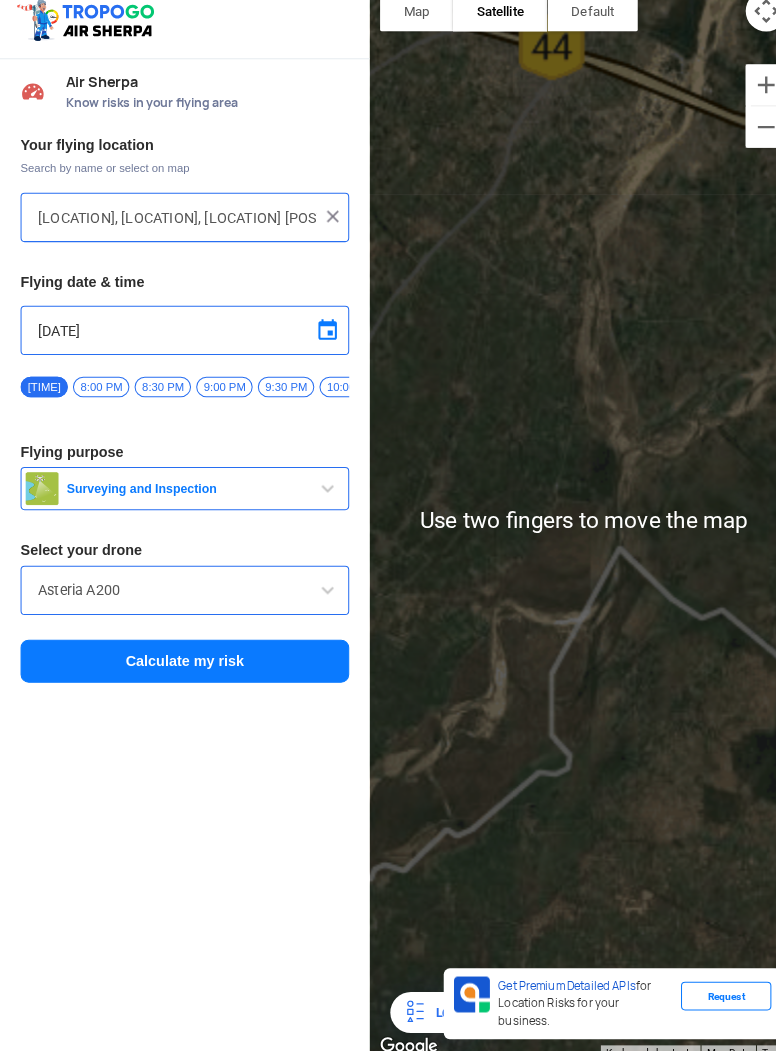 scroll, scrollTop: 0, scrollLeft: 0, axis: both 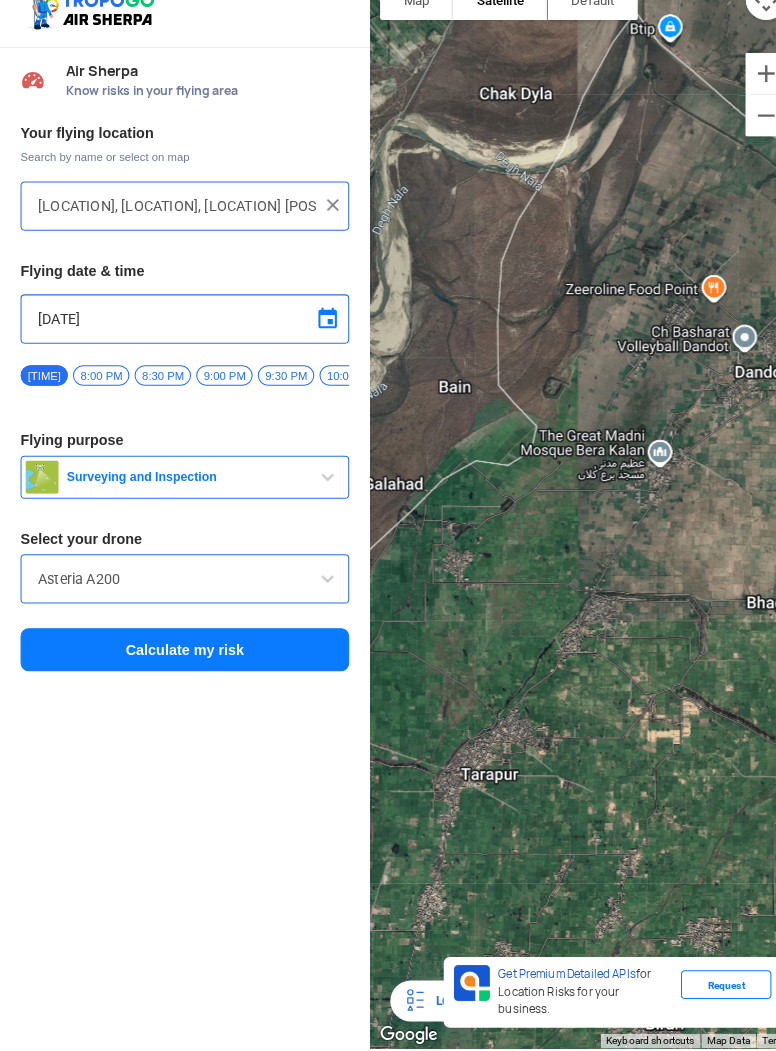 click on "To navigate, press the arrow keys." 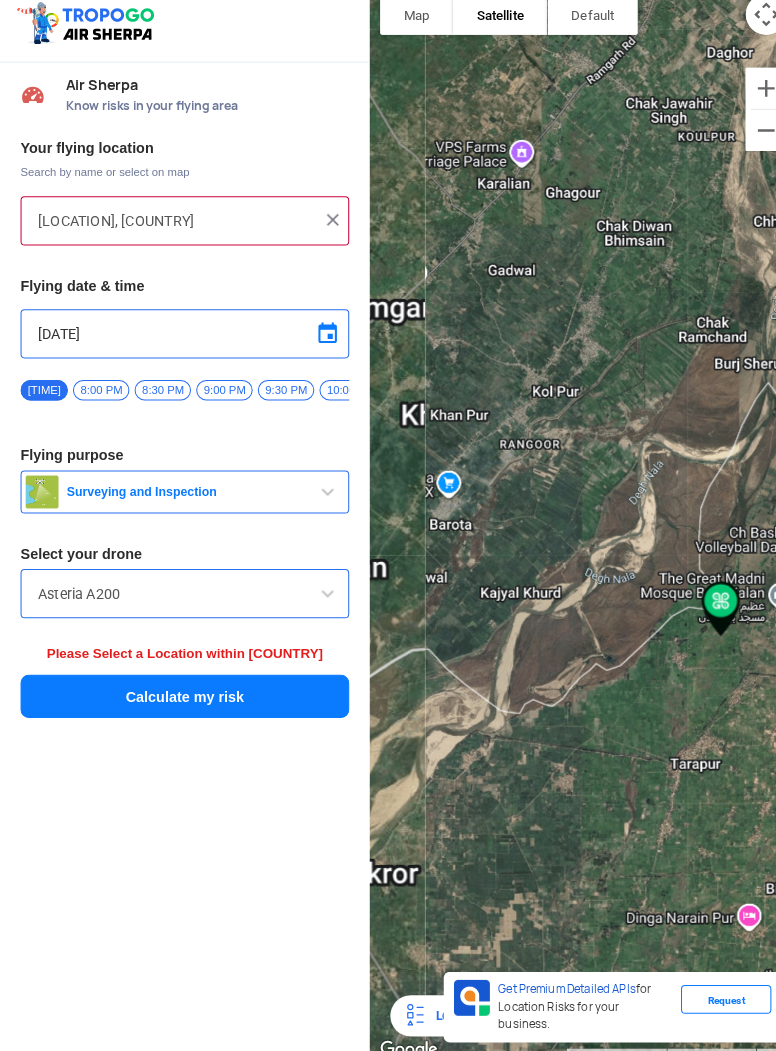 scroll, scrollTop: 0, scrollLeft: 0, axis: both 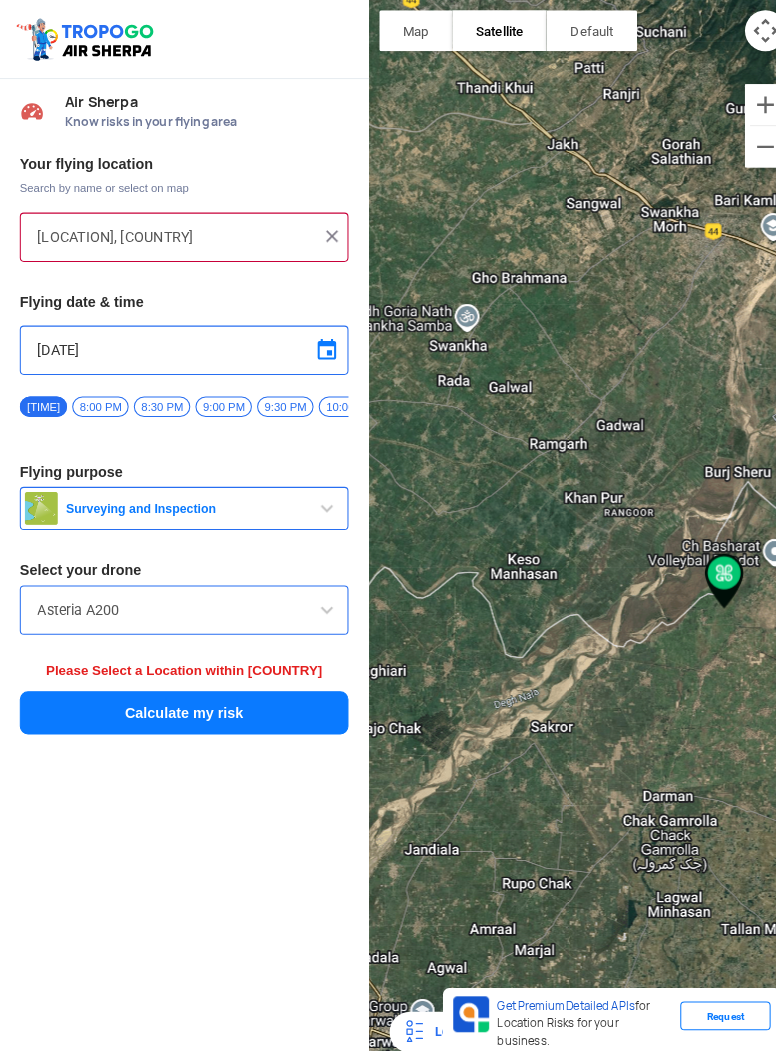 click on "To navigate, press the arrow keys." 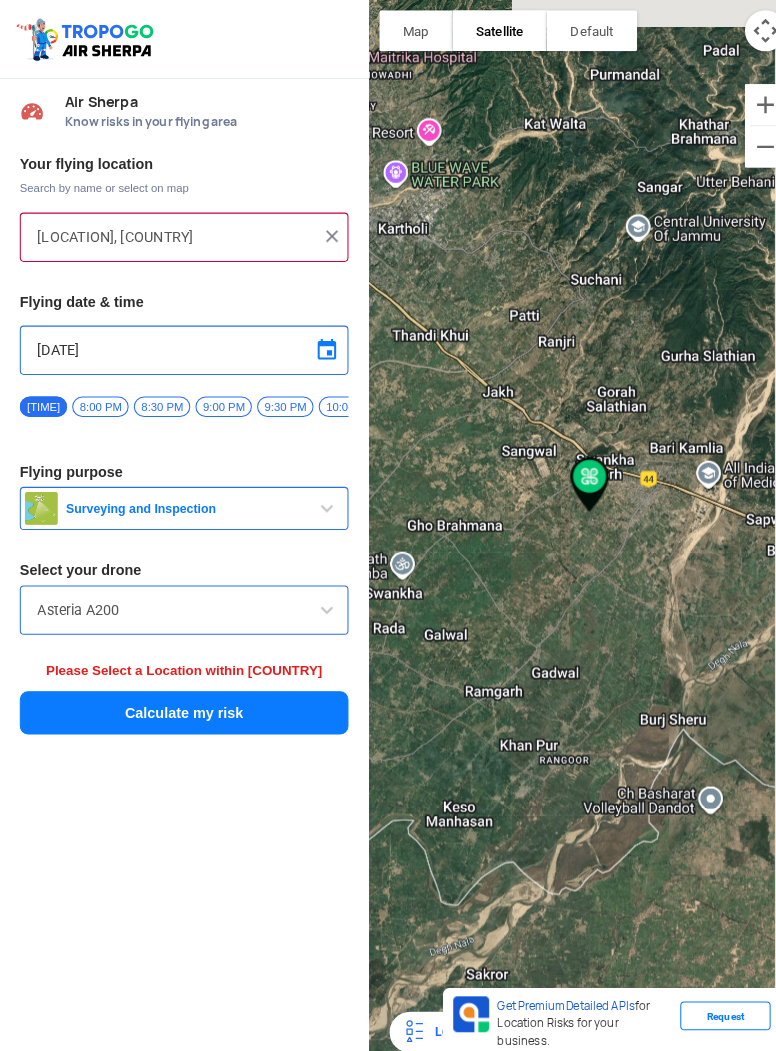 type on "Rakh Barothion, Jammu and Kashmir" 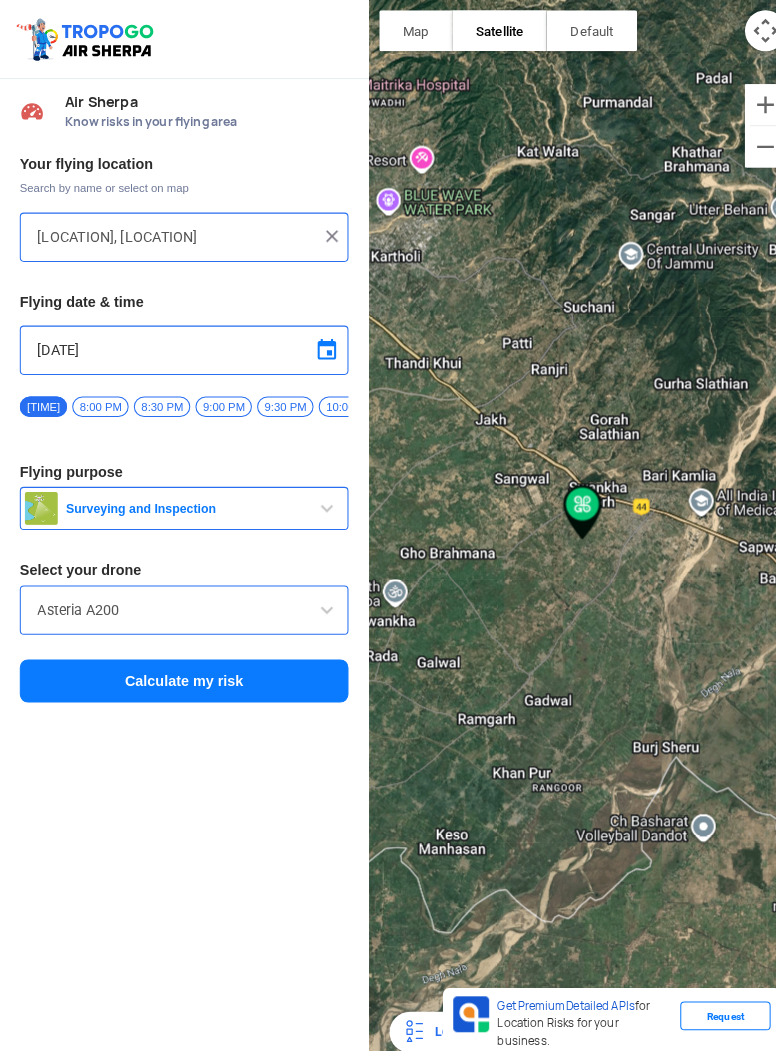 click on "Asteria A200" at bounding box center (180, 594) 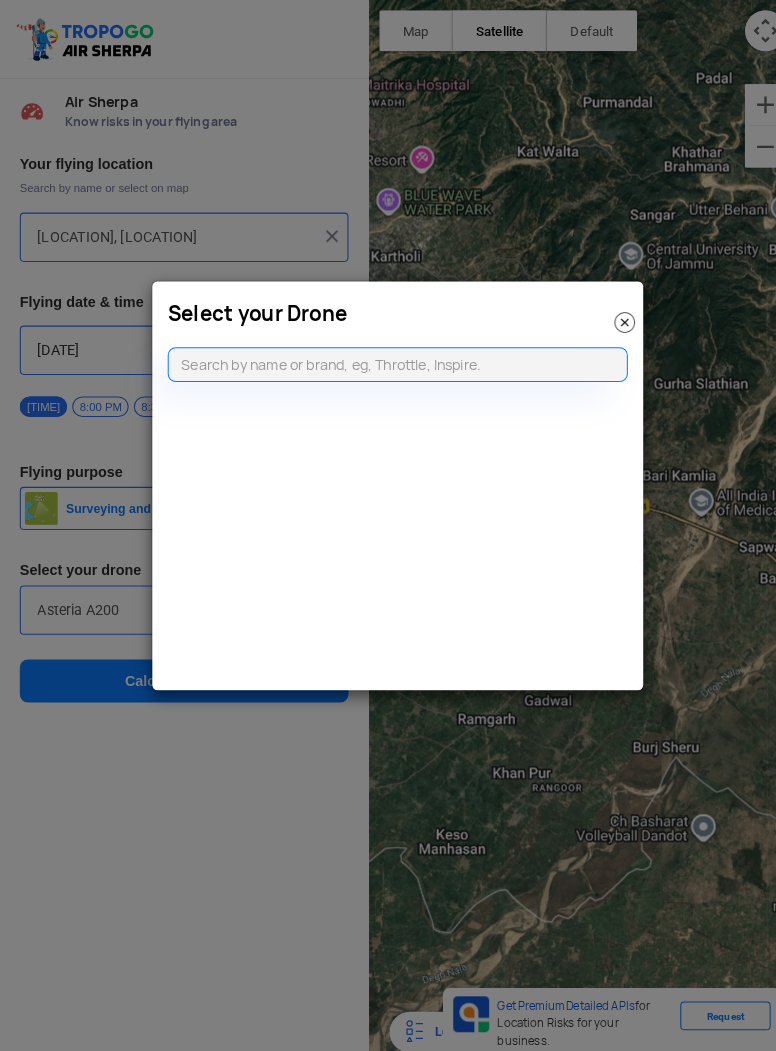 click 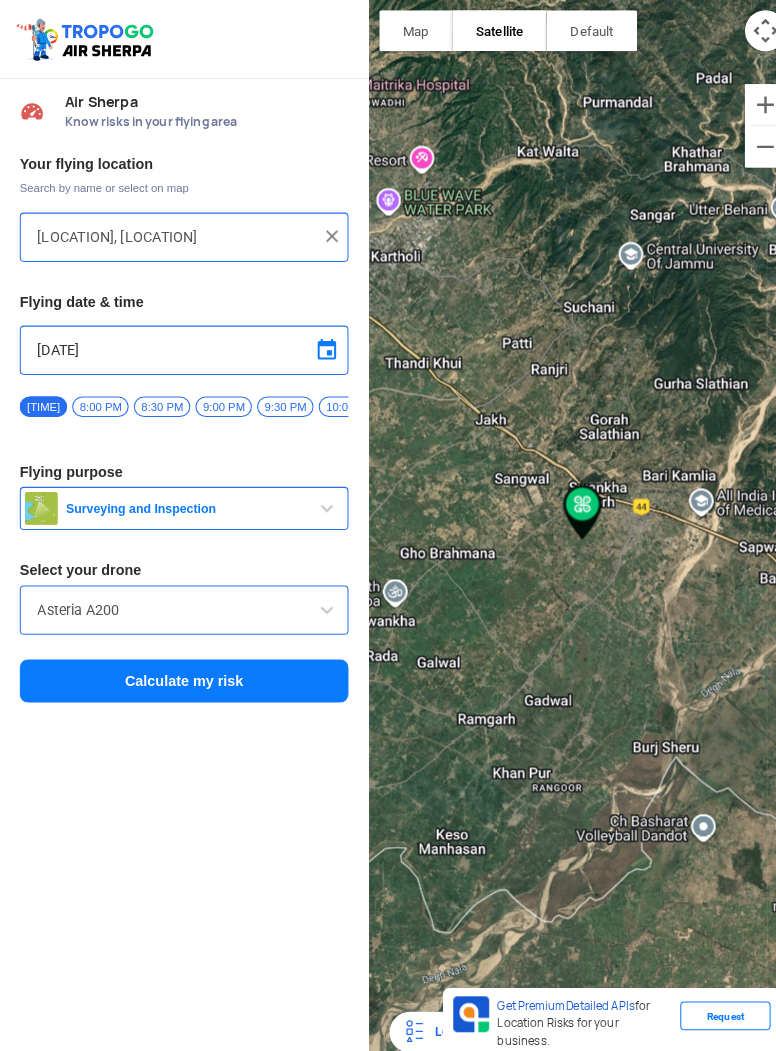 click on "Surveying and Inspection" at bounding box center [182, 495] 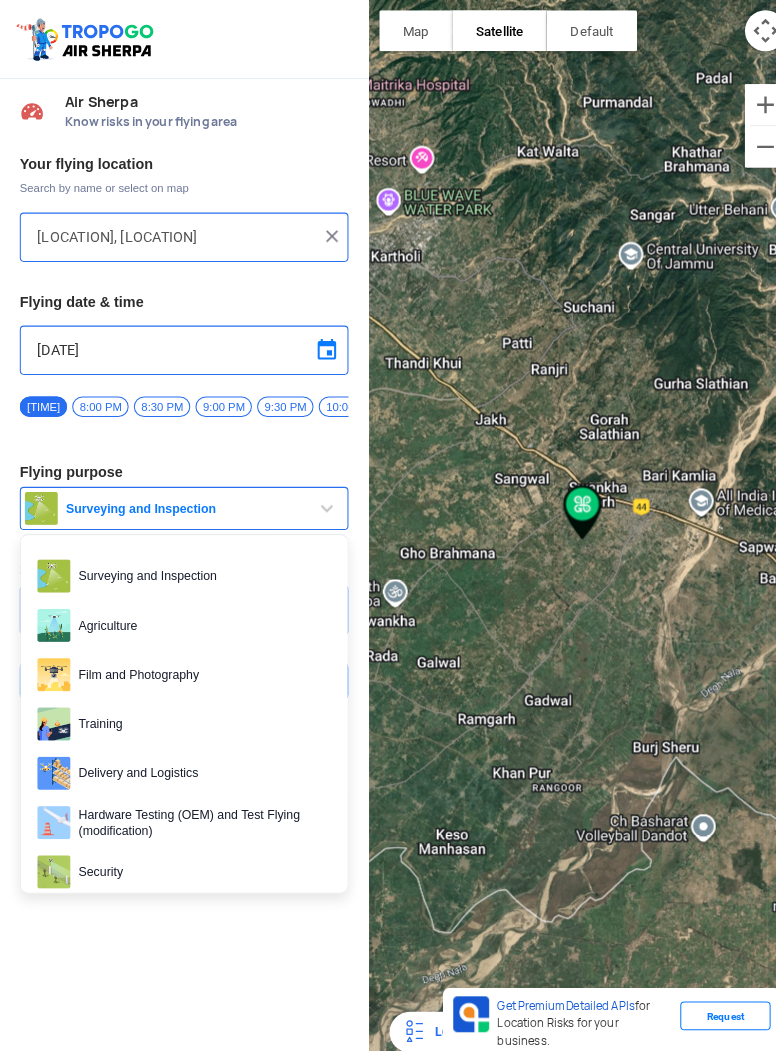 click at bounding box center [388, 525] 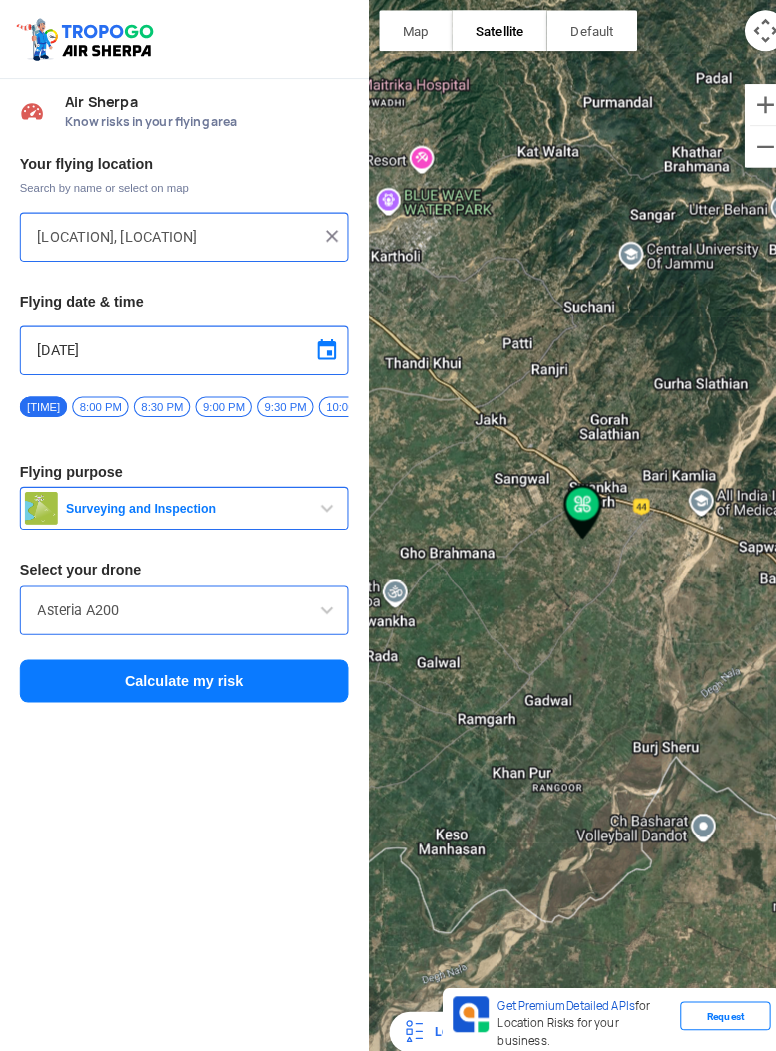 click on "Calculate my risk" at bounding box center [180, 663] 